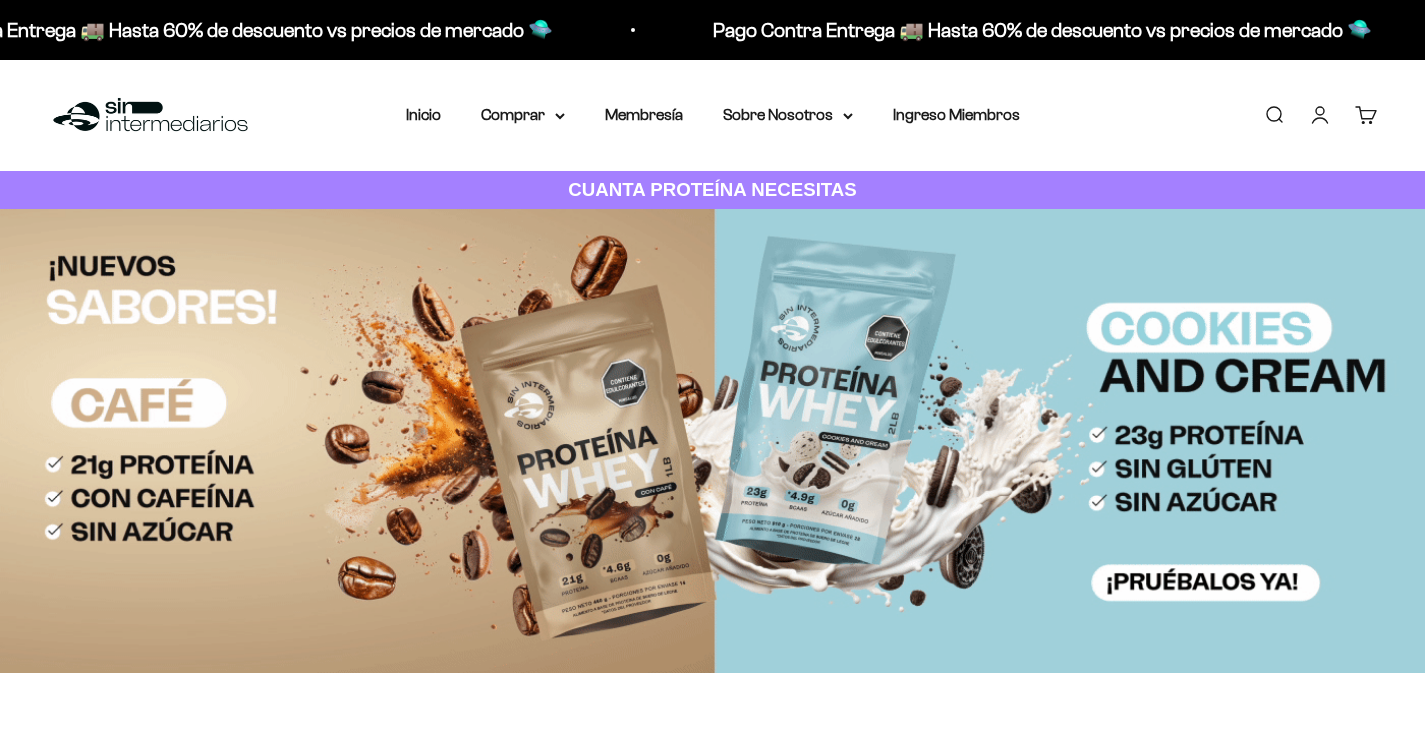 scroll, scrollTop: 0, scrollLeft: 0, axis: both 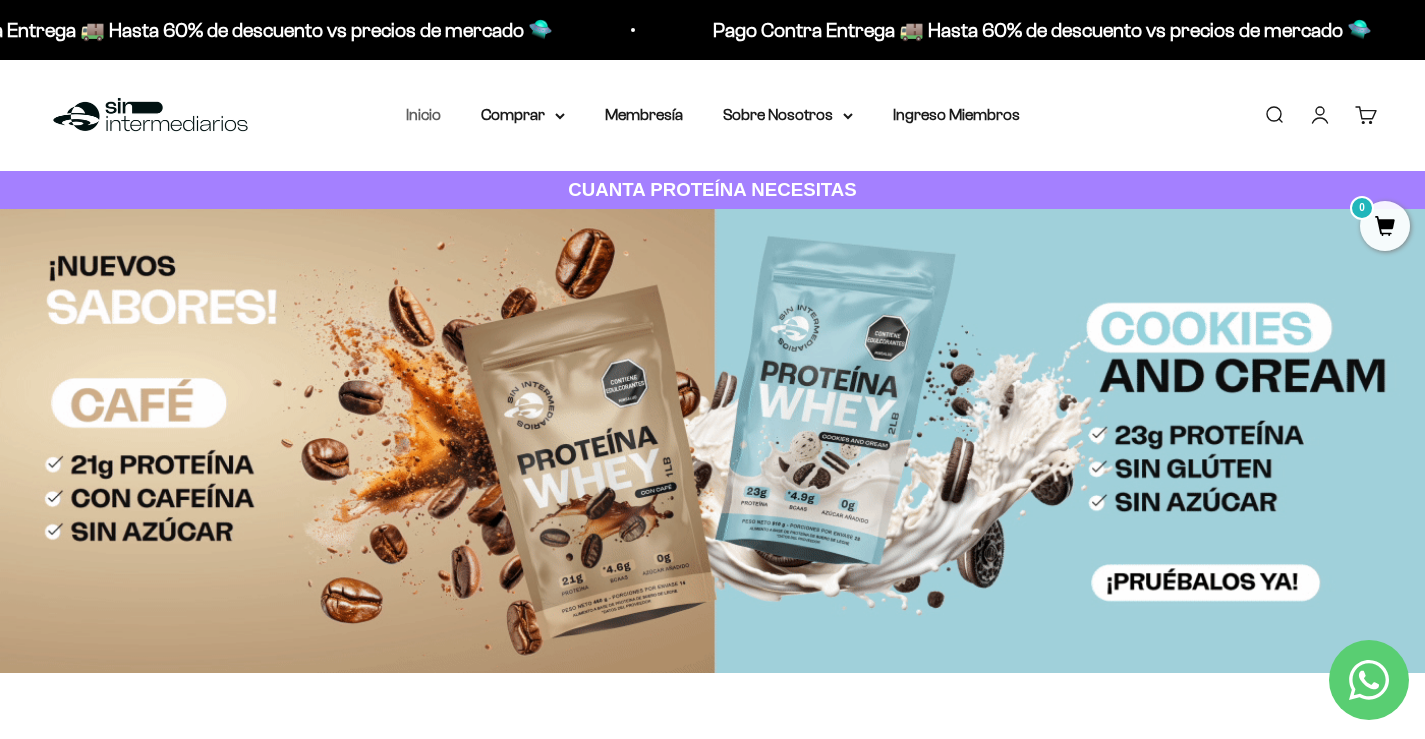 click on "Inicio" at bounding box center (423, 114) 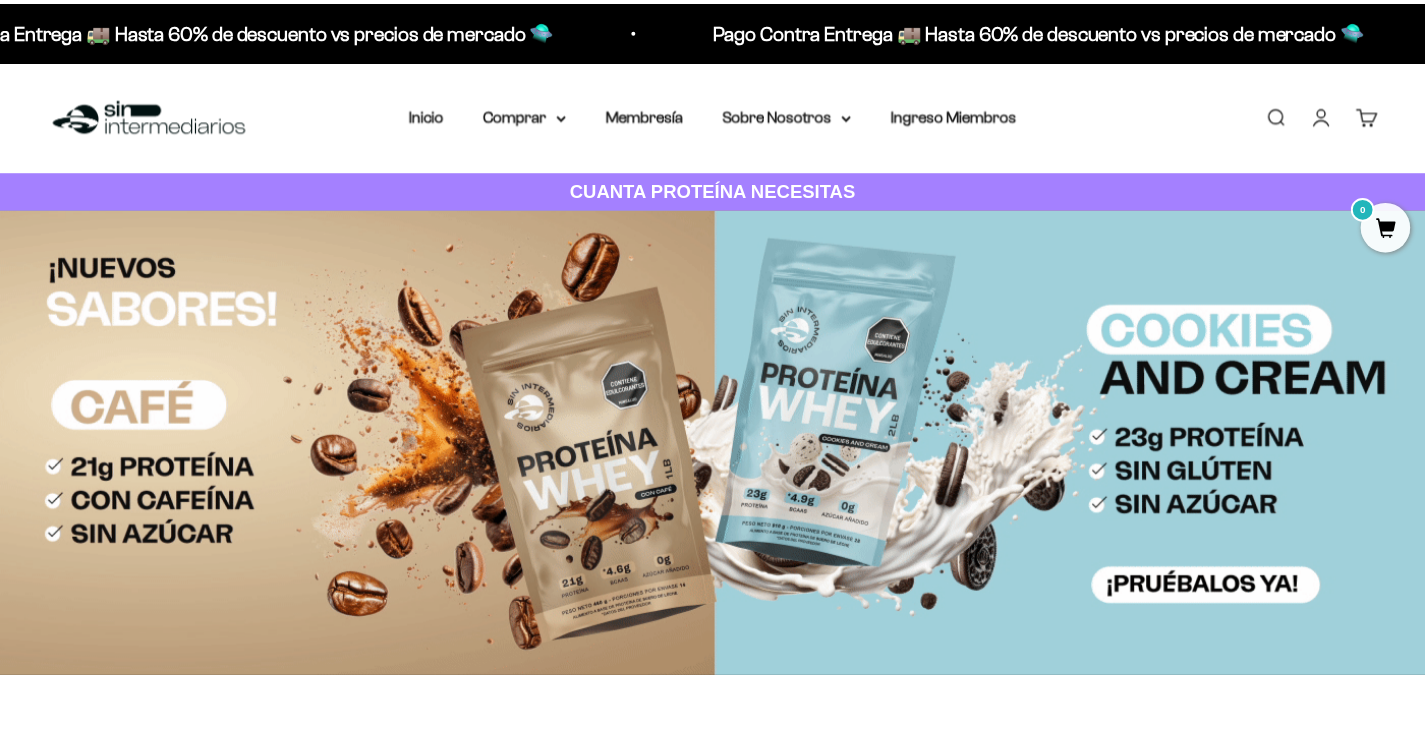 scroll, scrollTop: 0, scrollLeft: 0, axis: both 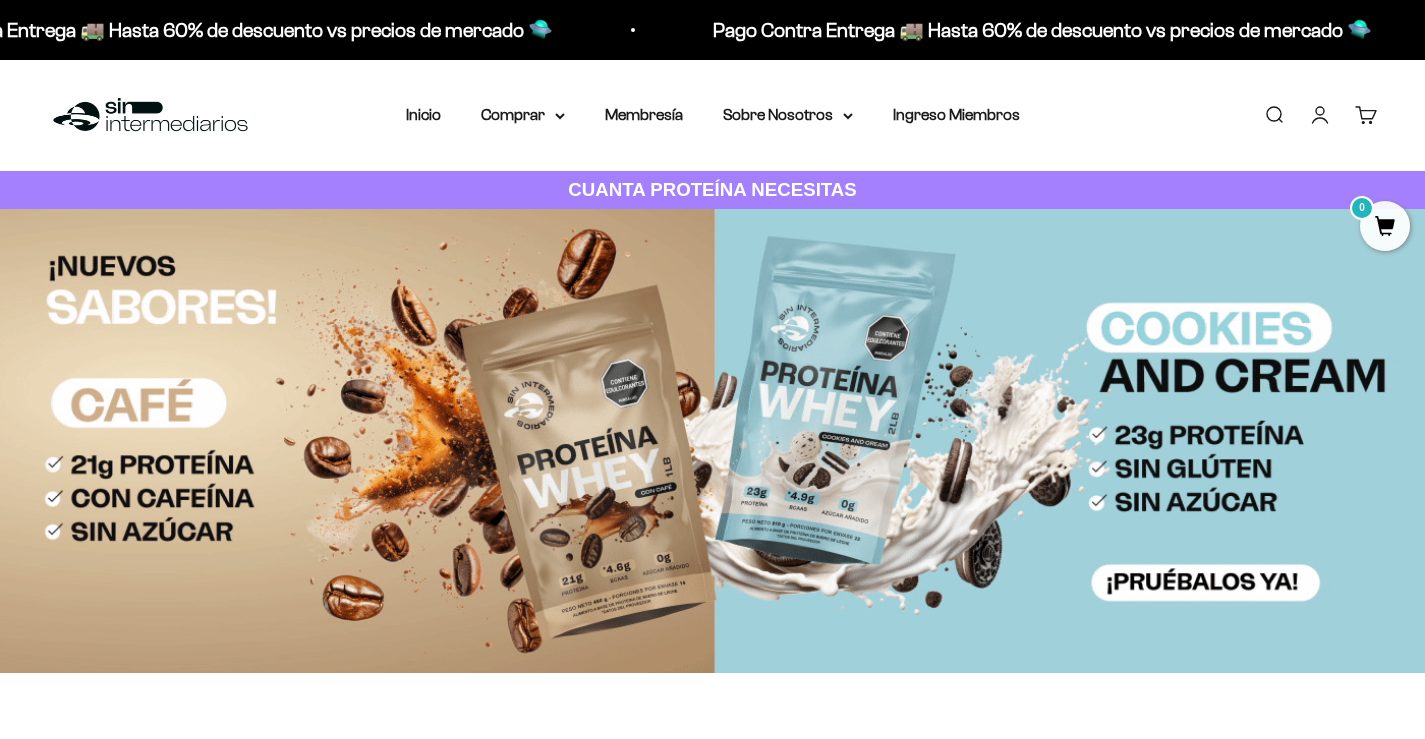click on "Iniciar sesión" at bounding box center [1320, 115] 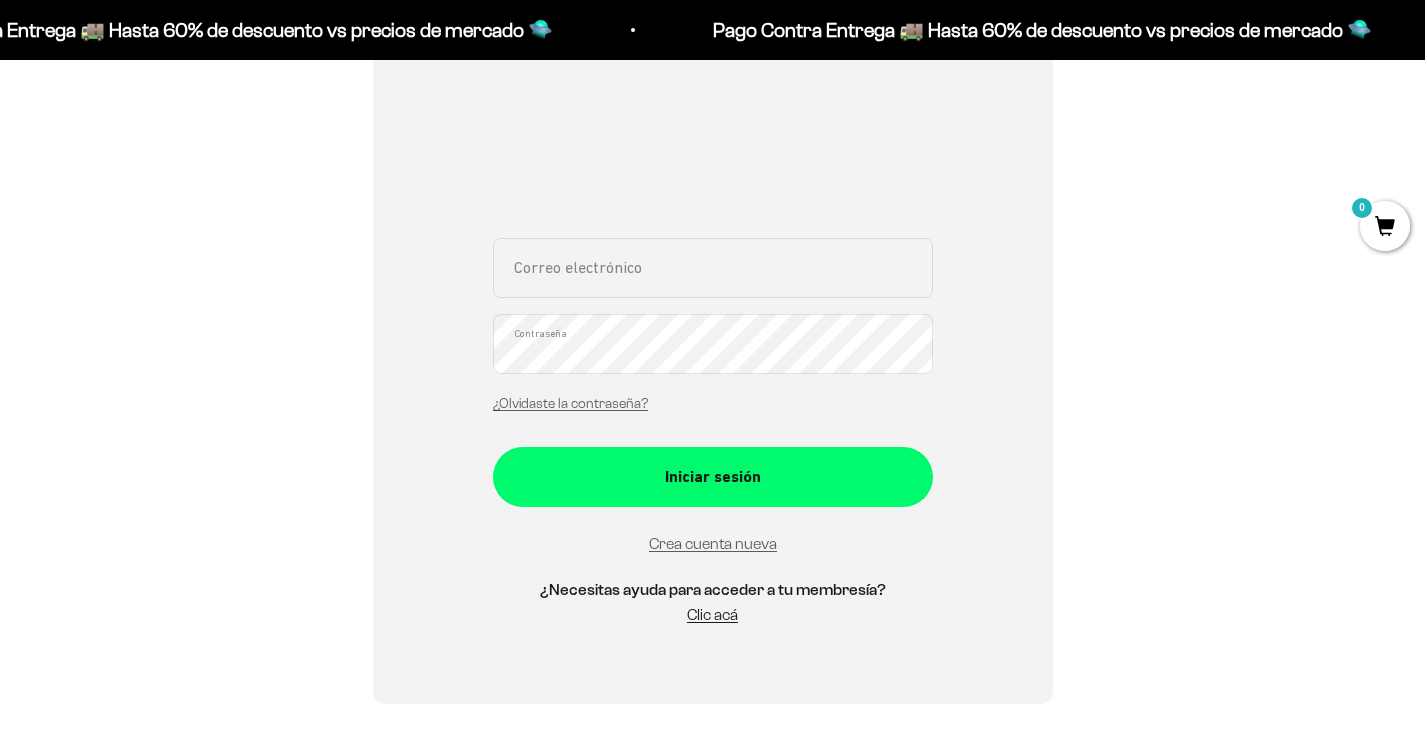 scroll, scrollTop: 400, scrollLeft: 0, axis: vertical 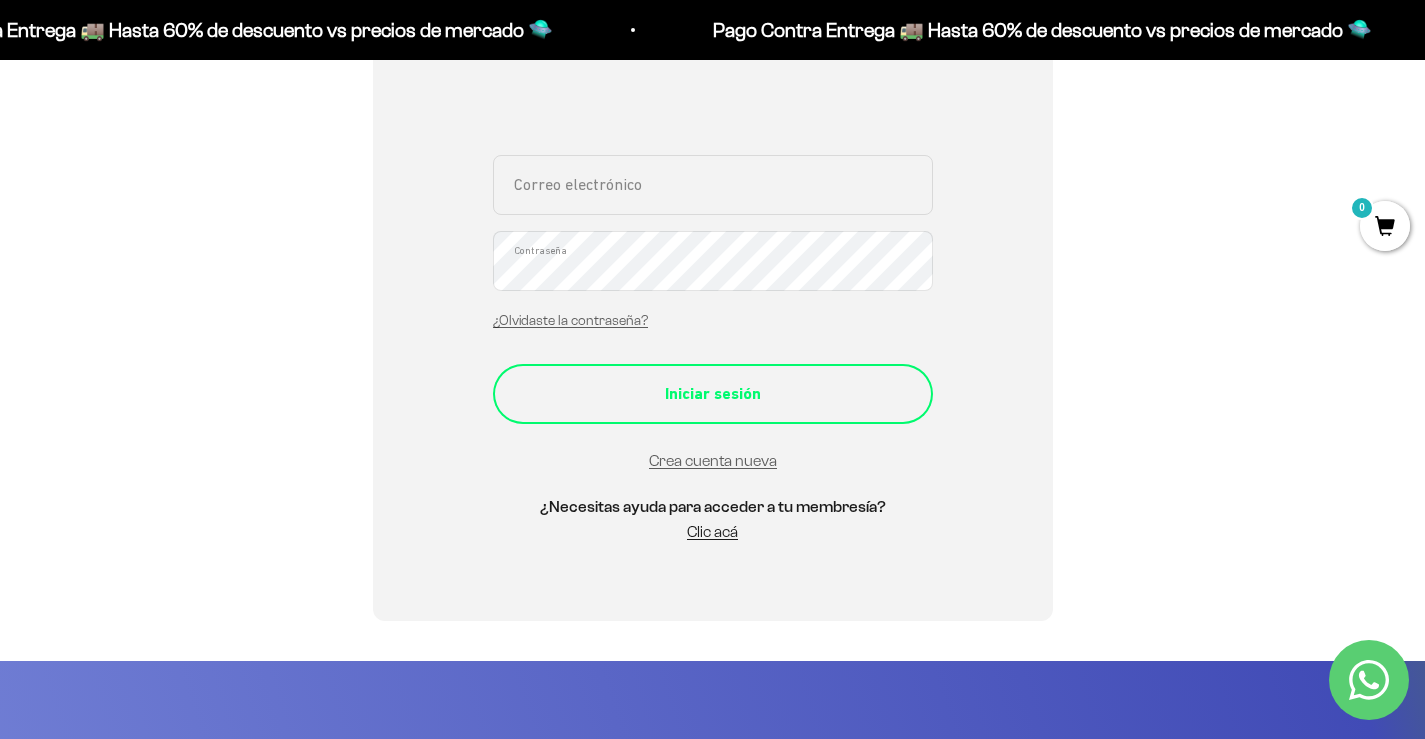 type on "[EMAIL]" 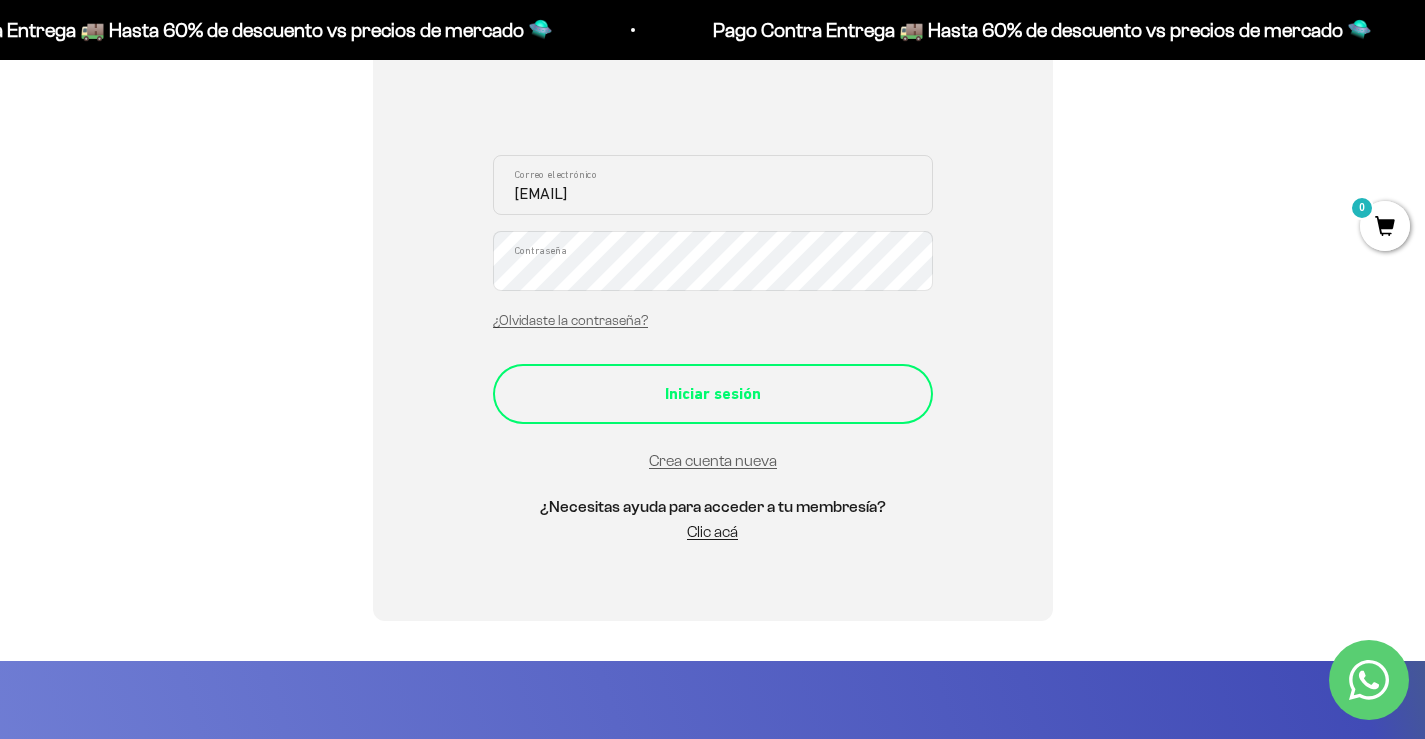 click on "Iniciar sesión" at bounding box center [713, 394] 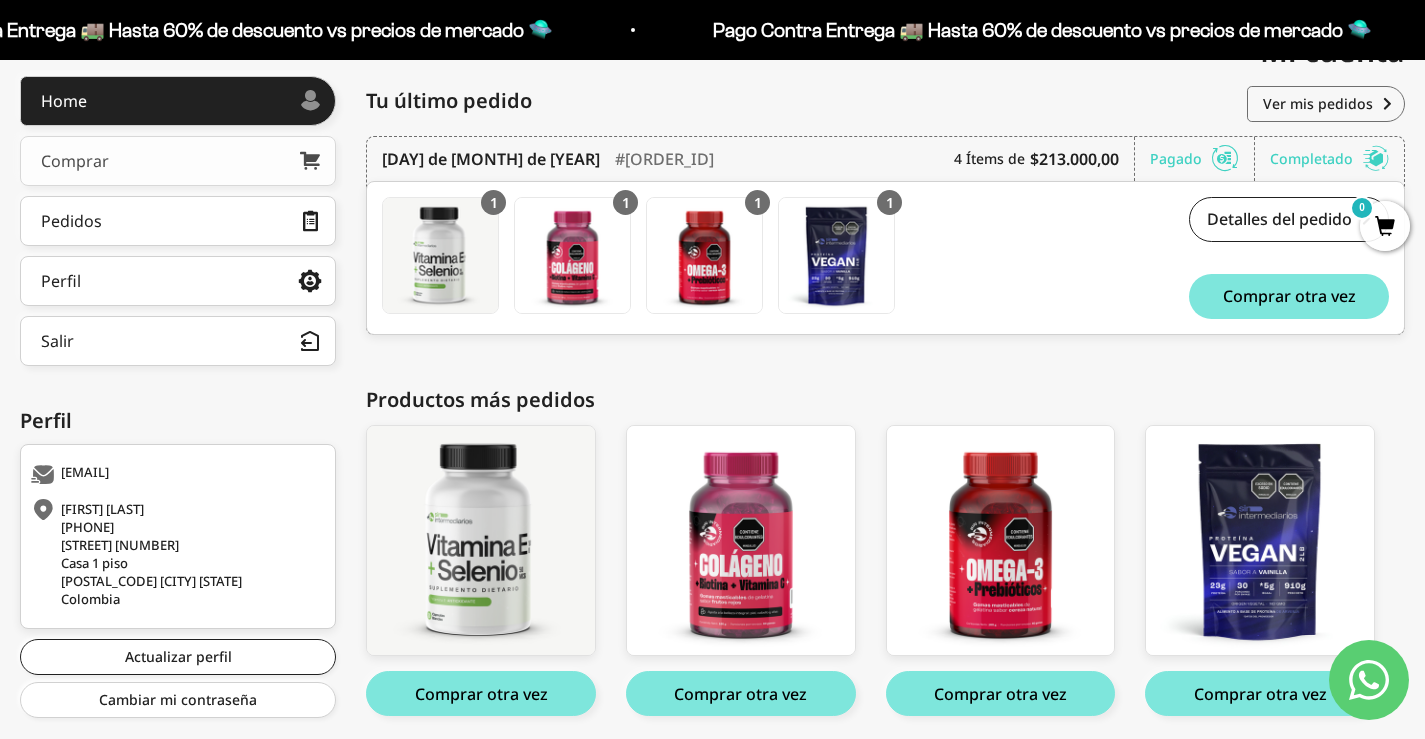 scroll, scrollTop: 0, scrollLeft: 0, axis: both 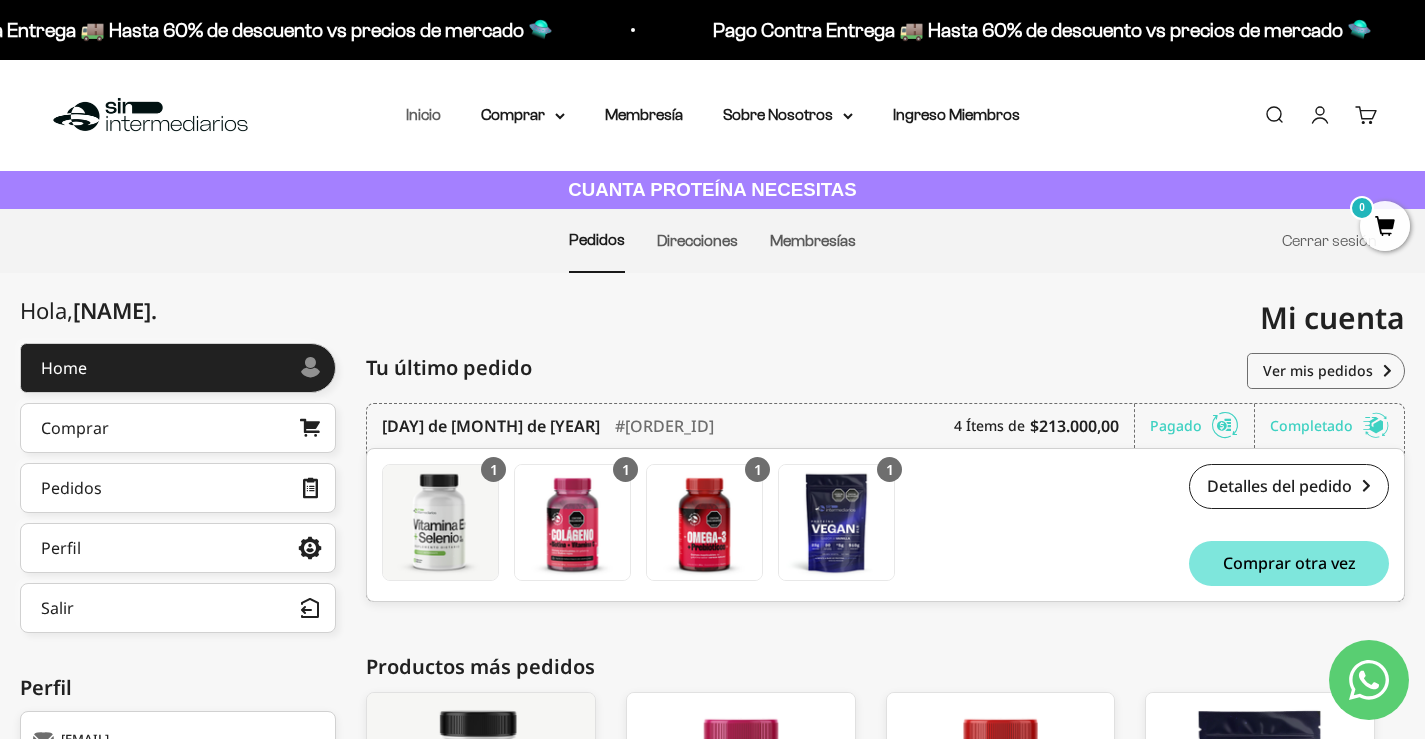 click on "Inicio" at bounding box center [423, 114] 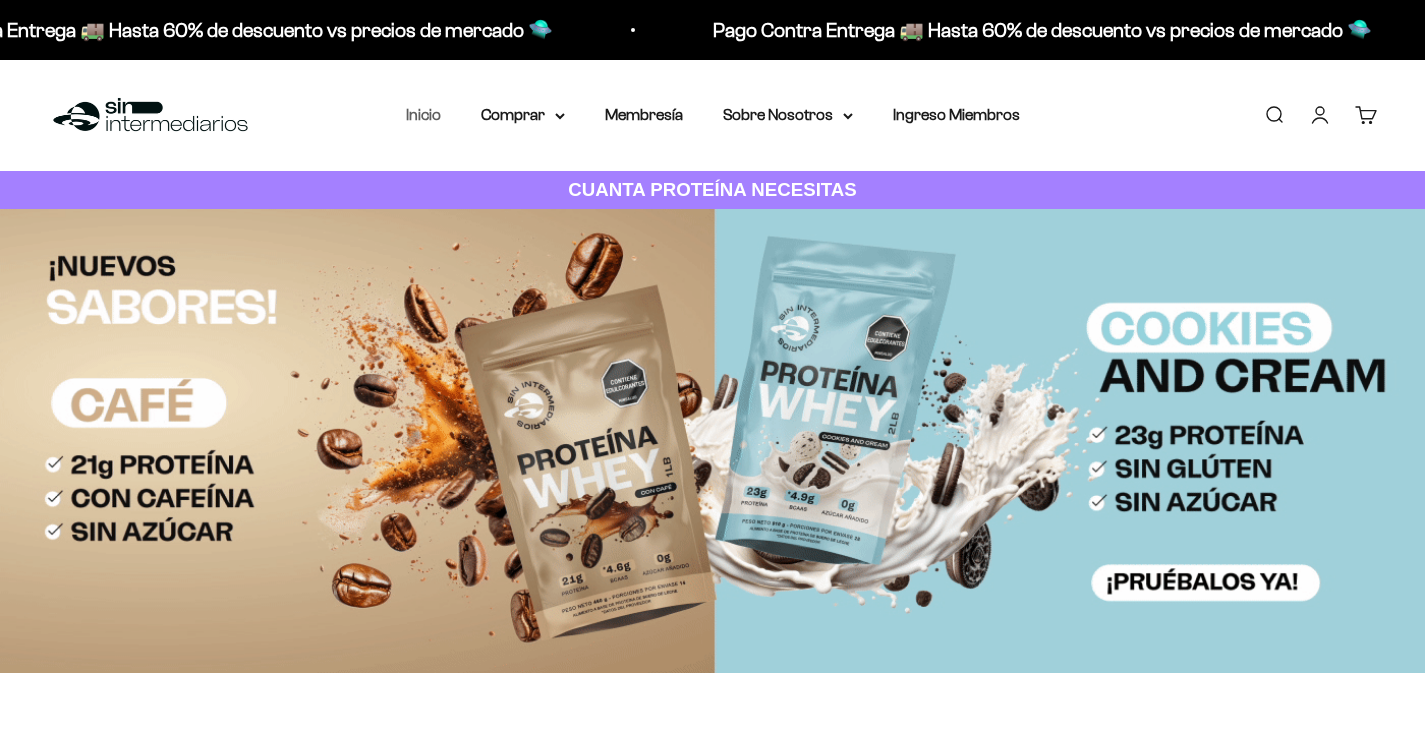 scroll, scrollTop: 0, scrollLeft: 0, axis: both 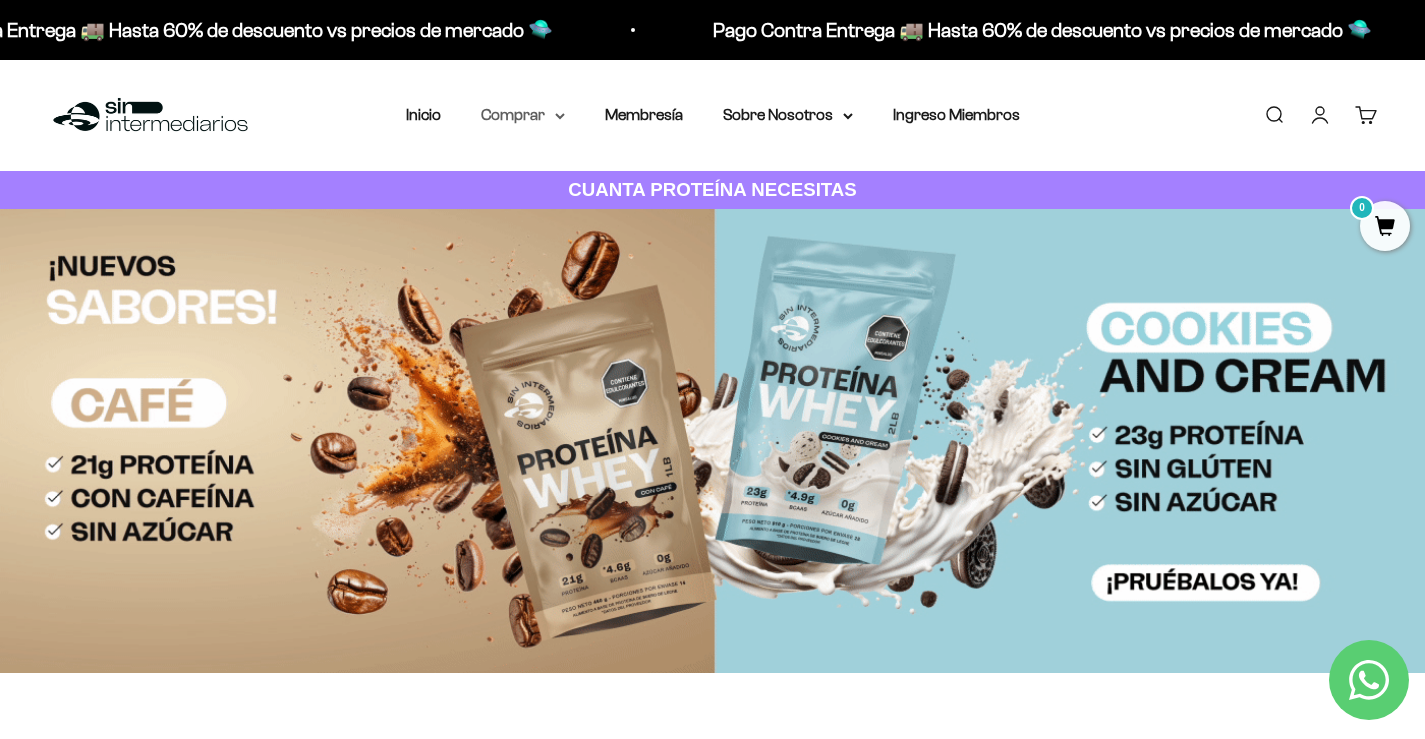 click 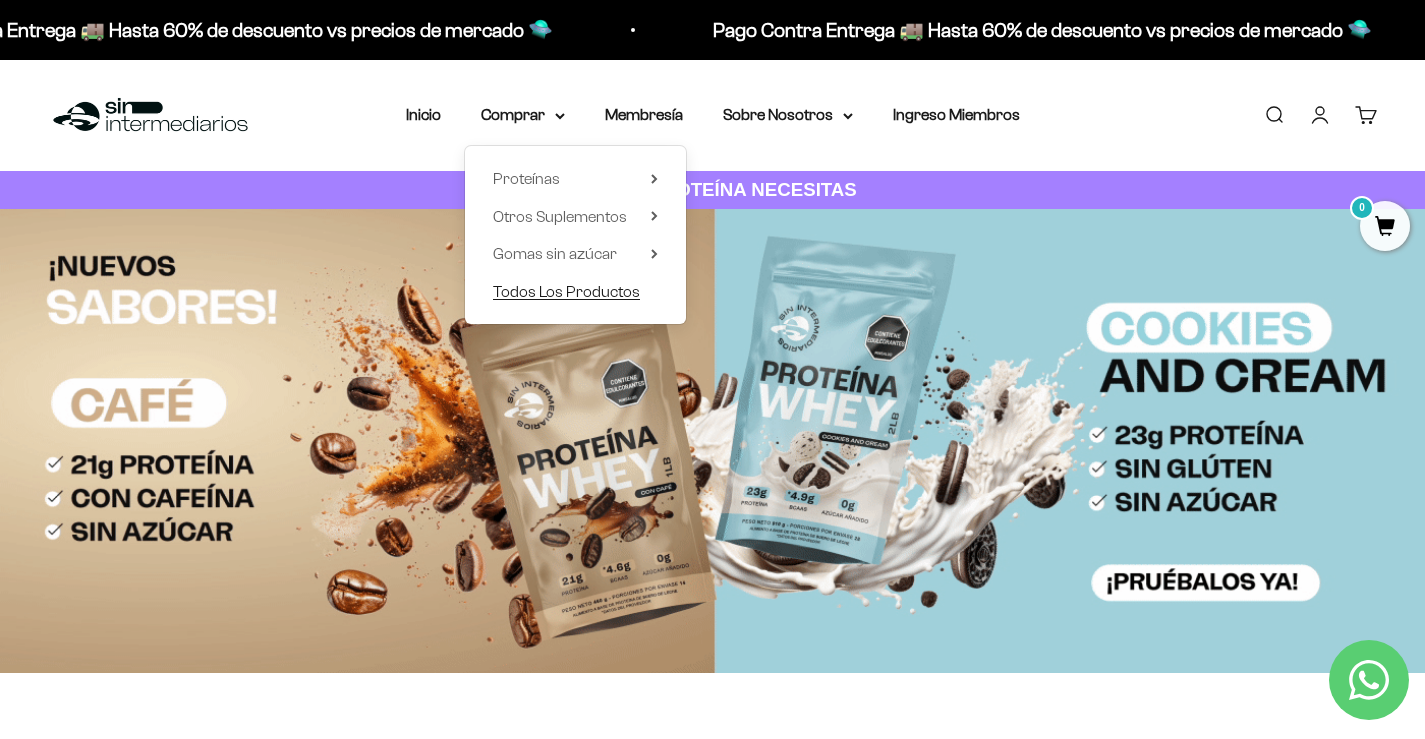 click on "Todos Los Productos" at bounding box center [566, 291] 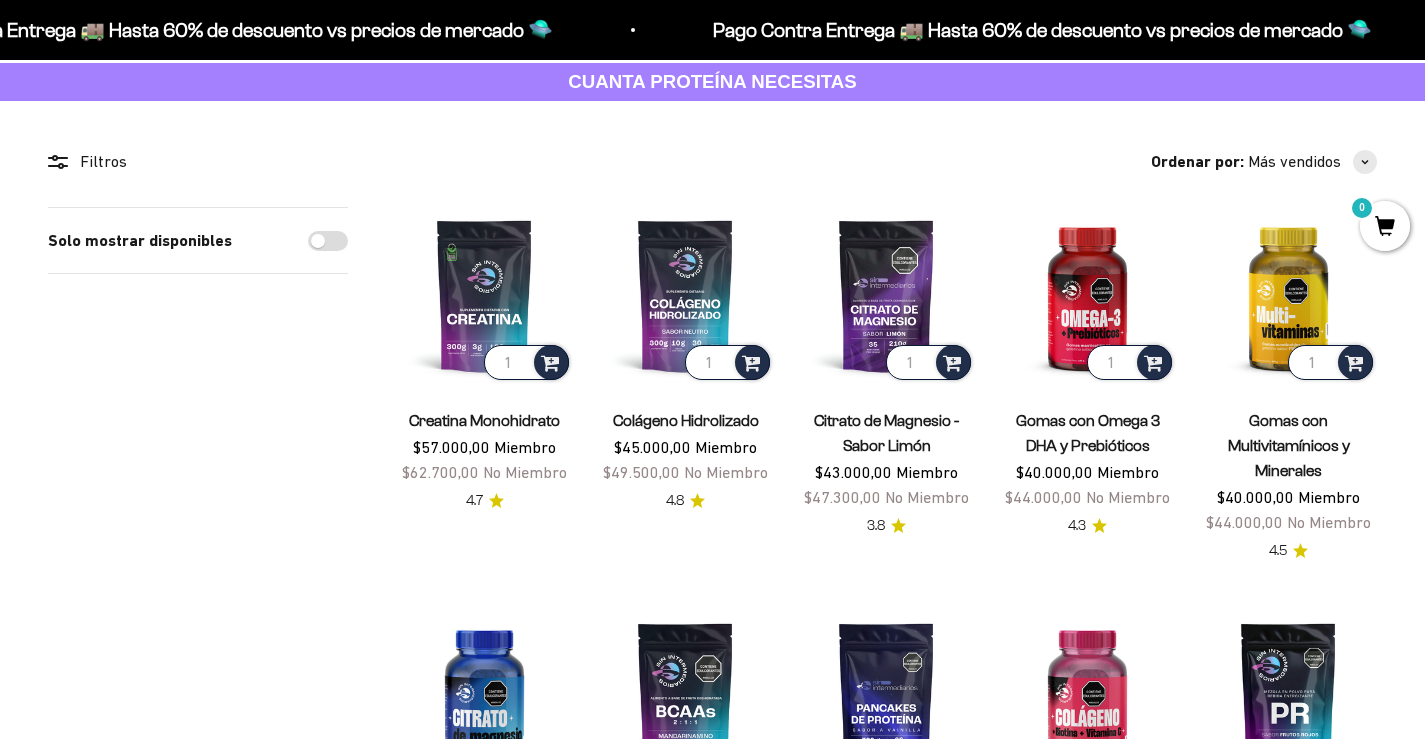 scroll, scrollTop: 267, scrollLeft: 0, axis: vertical 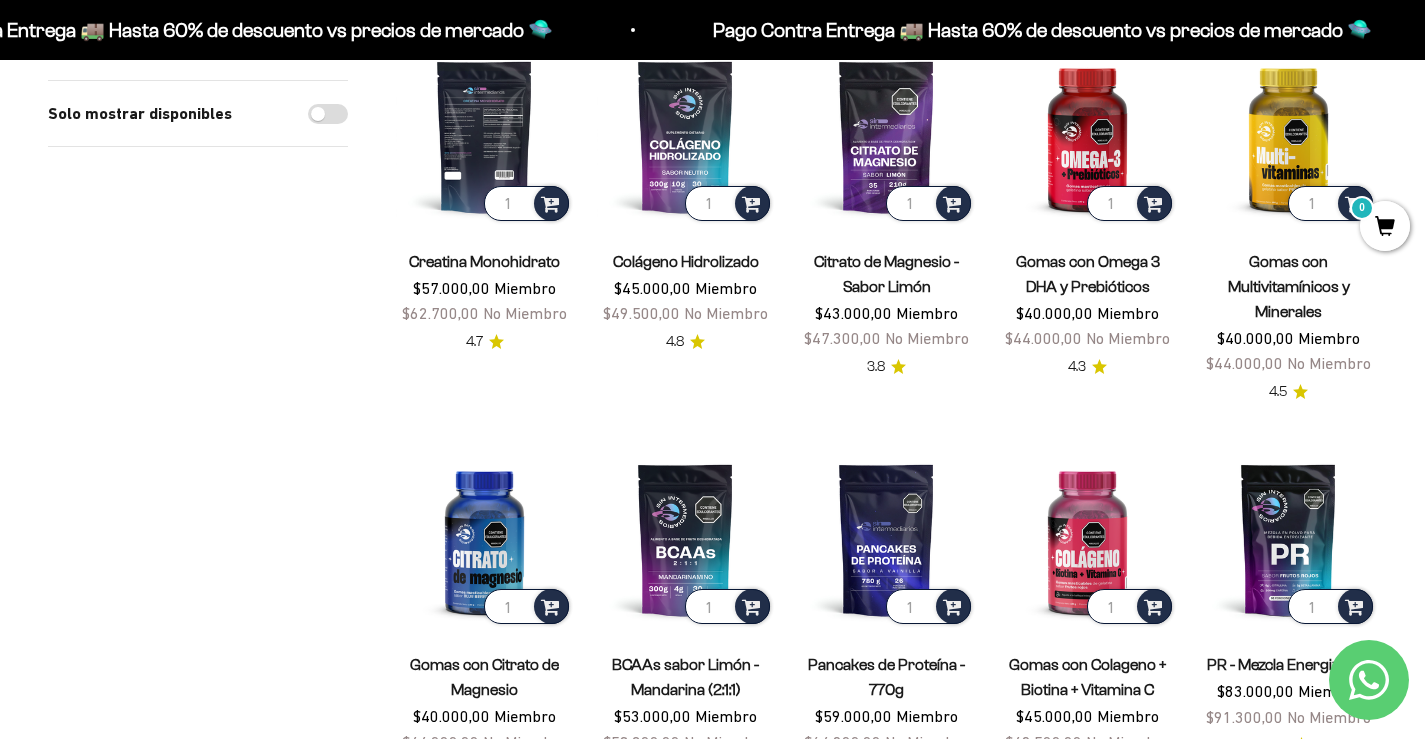 click at bounding box center (484, 136) 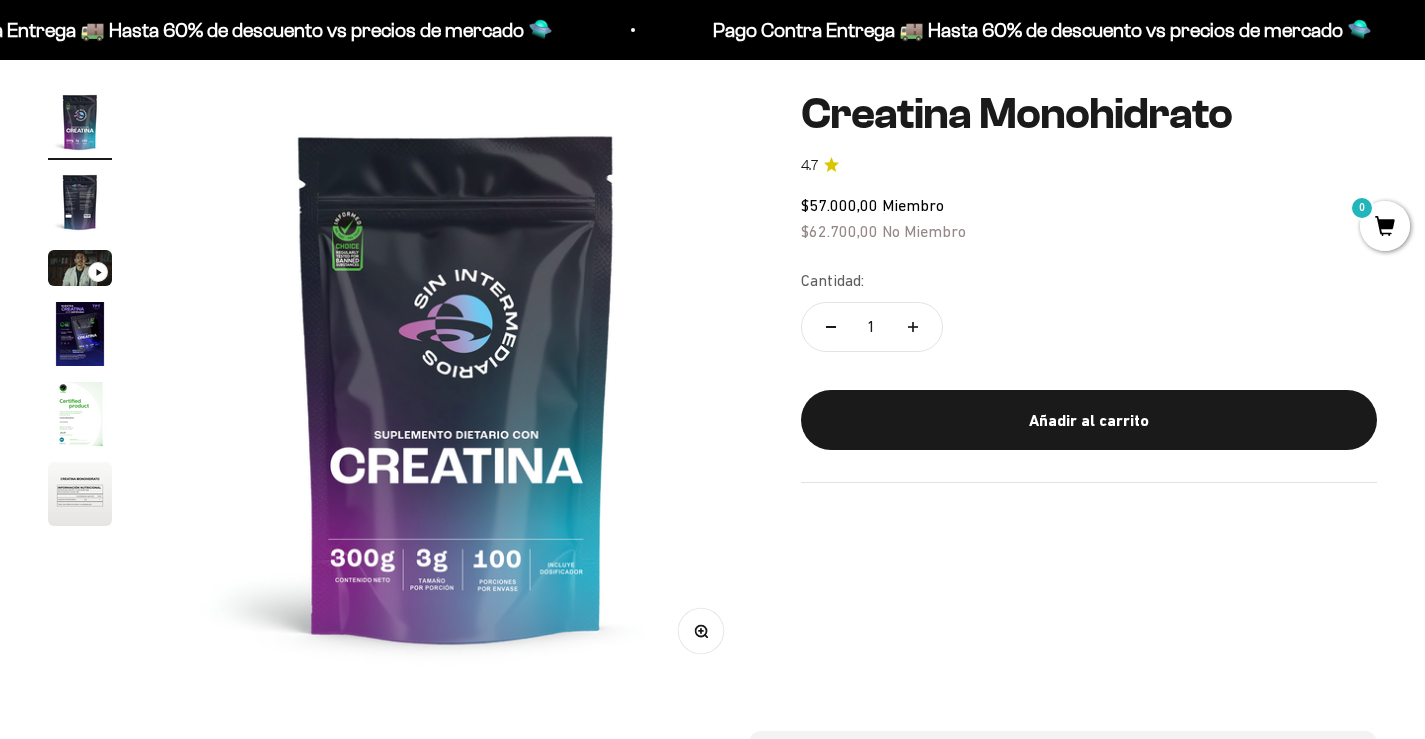 scroll, scrollTop: 0, scrollLeft: 0, axis: both 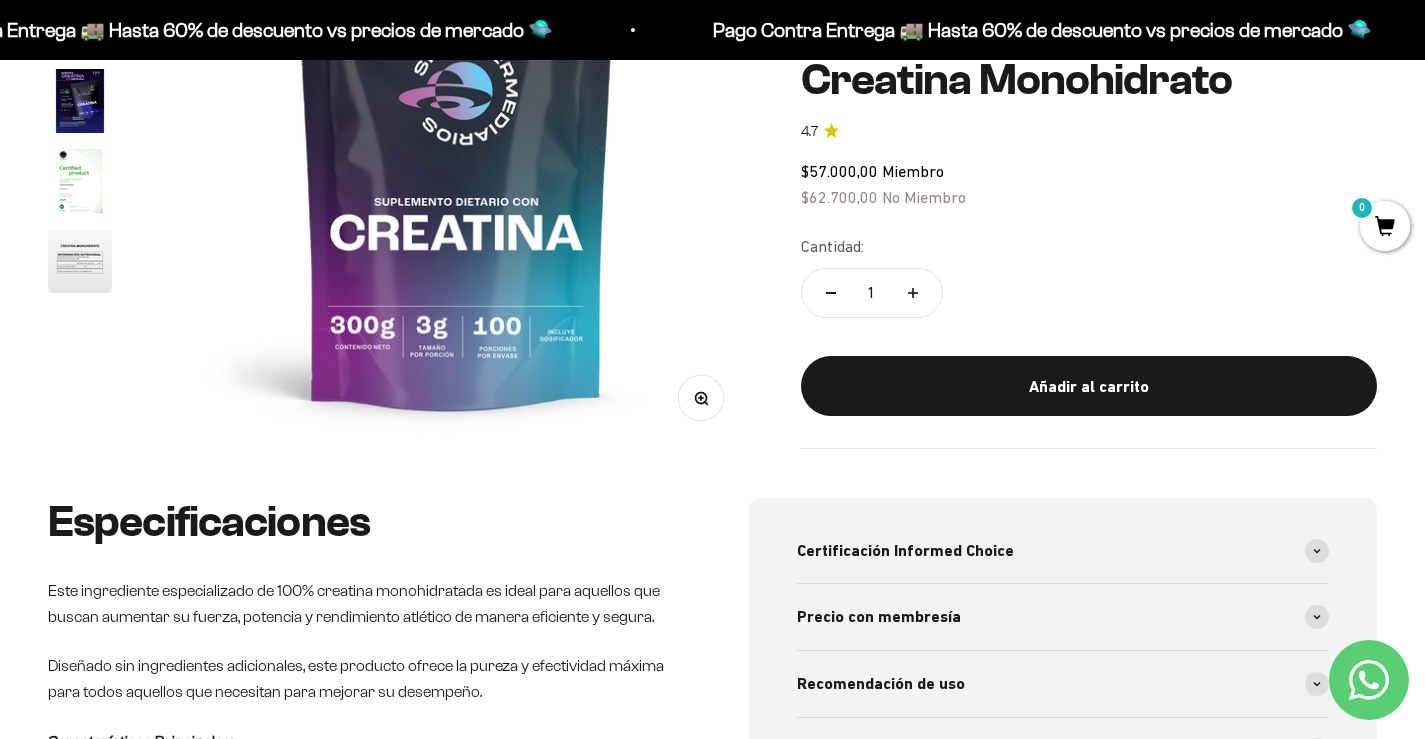click 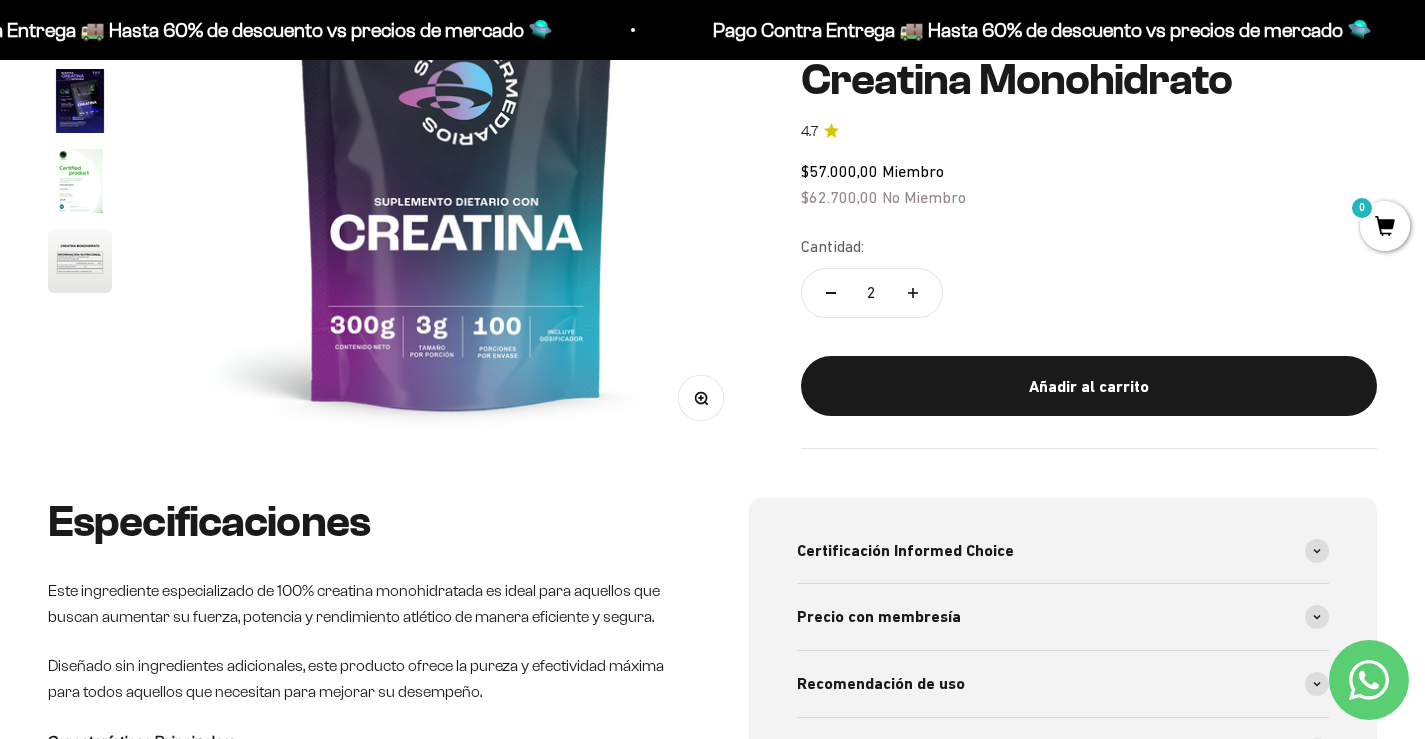 click 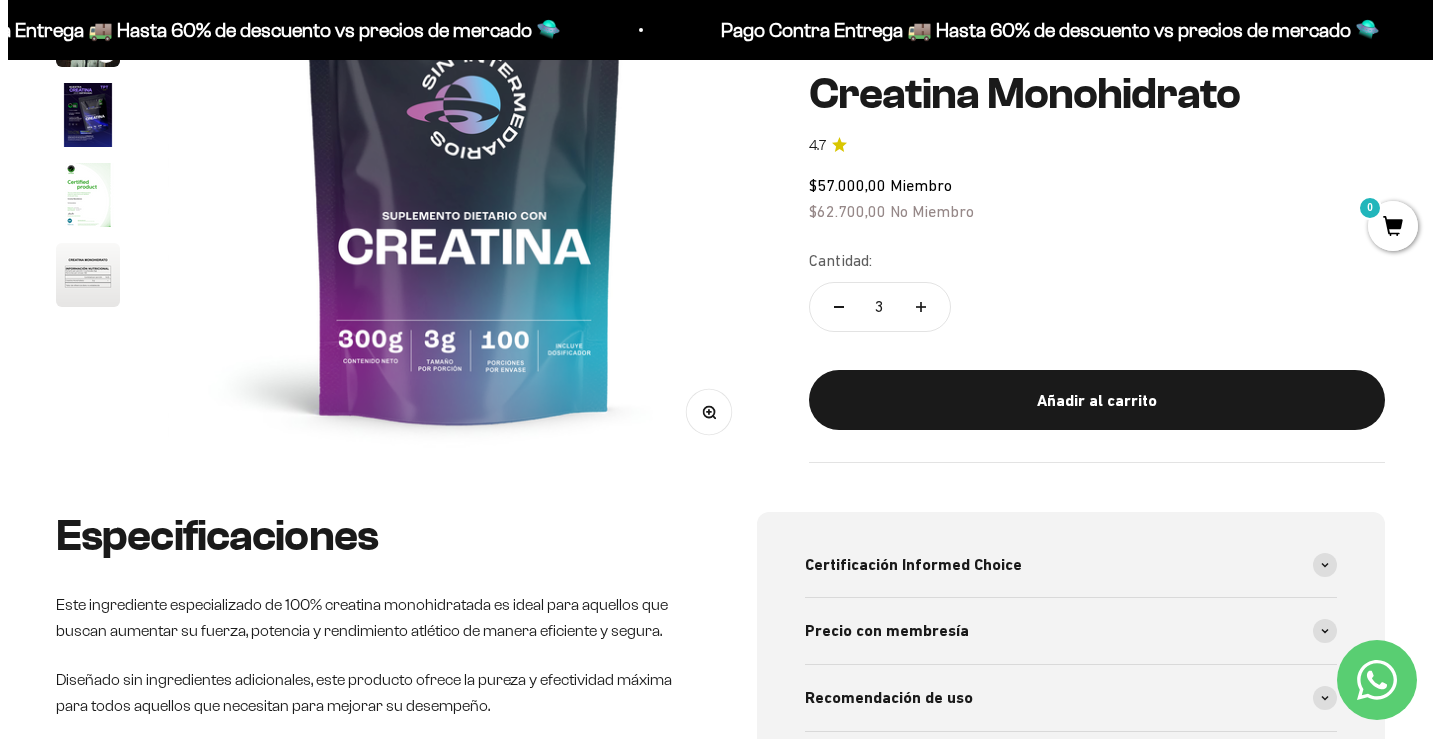 scroll, scrollTop: 400, scrollLeft: 0, axis: vertical 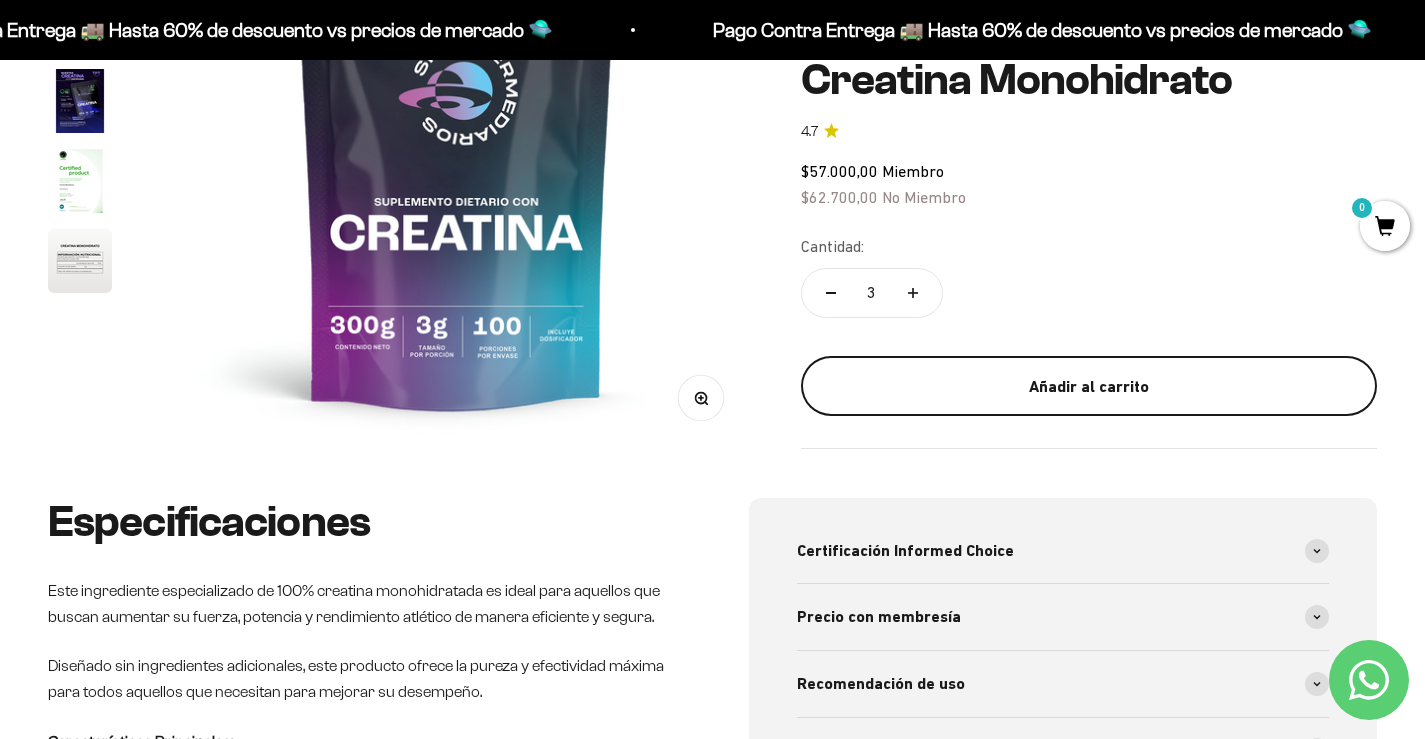 click on "Añadir al carrito" at bounding box center [1089, 387] 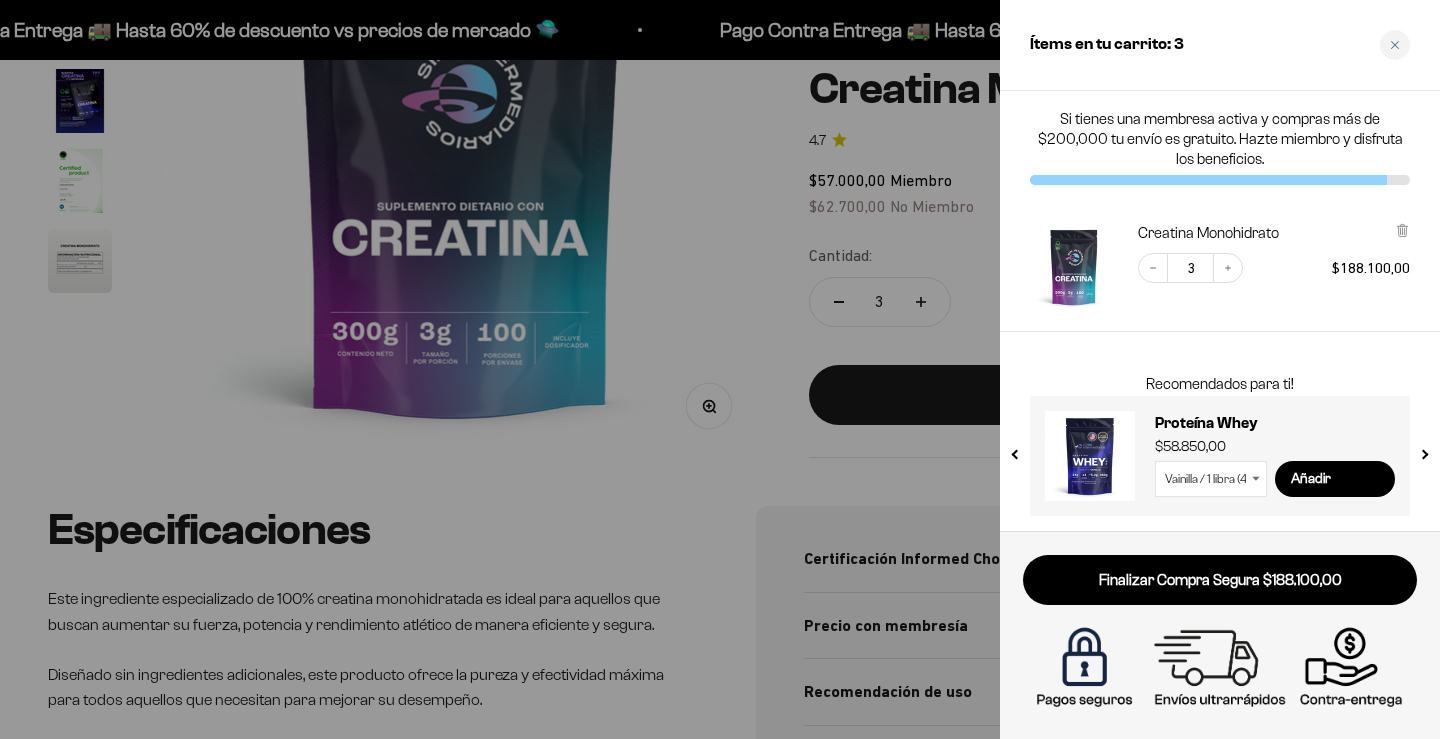click at bounding box center (1090, 456) 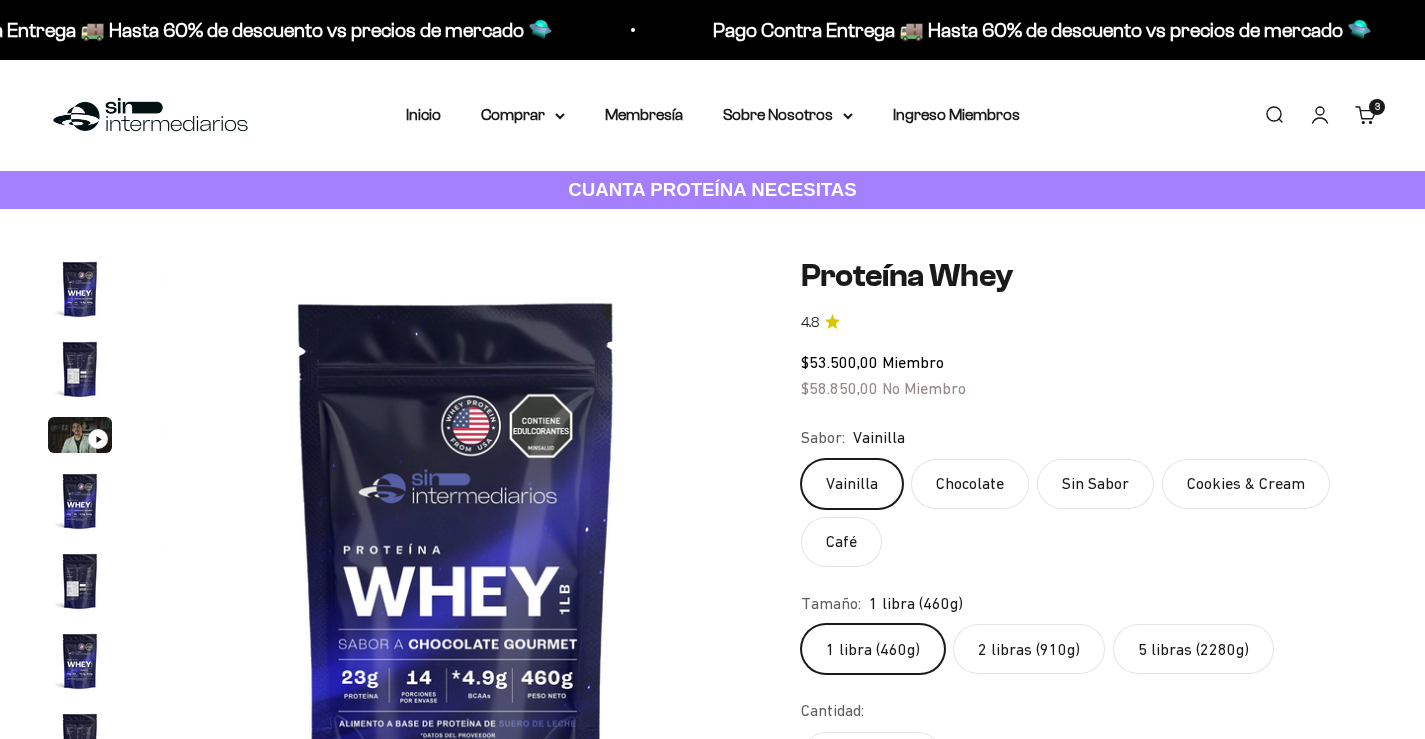 scroll, scrollTop: 0, scrollLeft: 0, axis: both 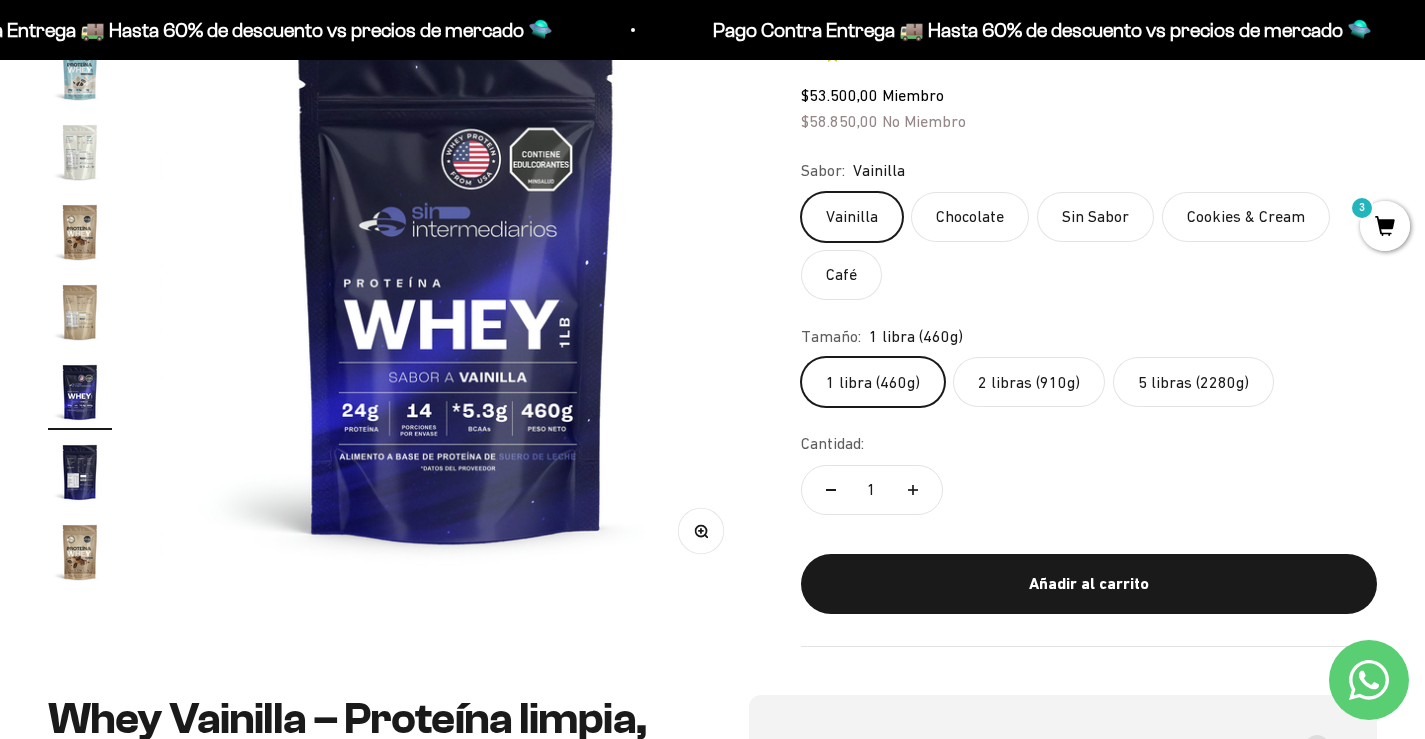 click on "1 libra (460g)" 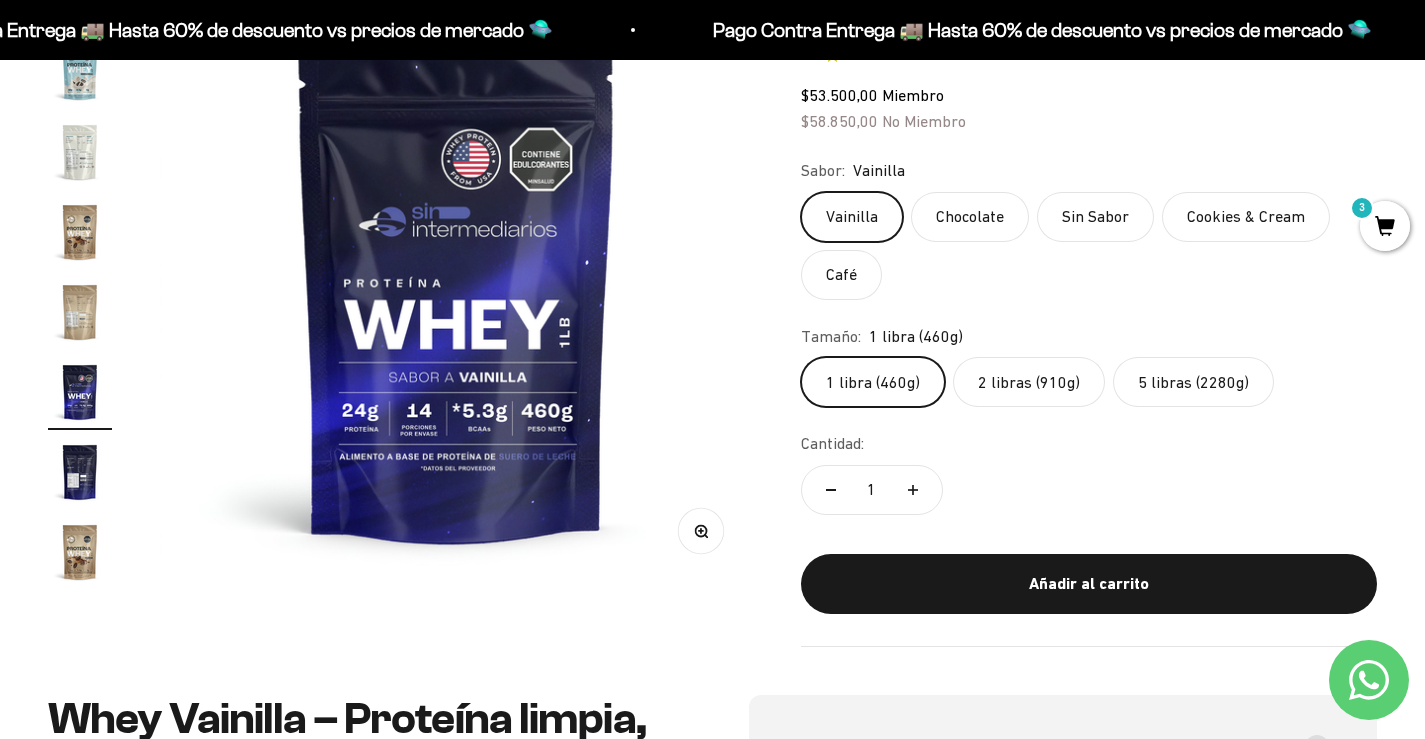 click on "2 libras (910g)" 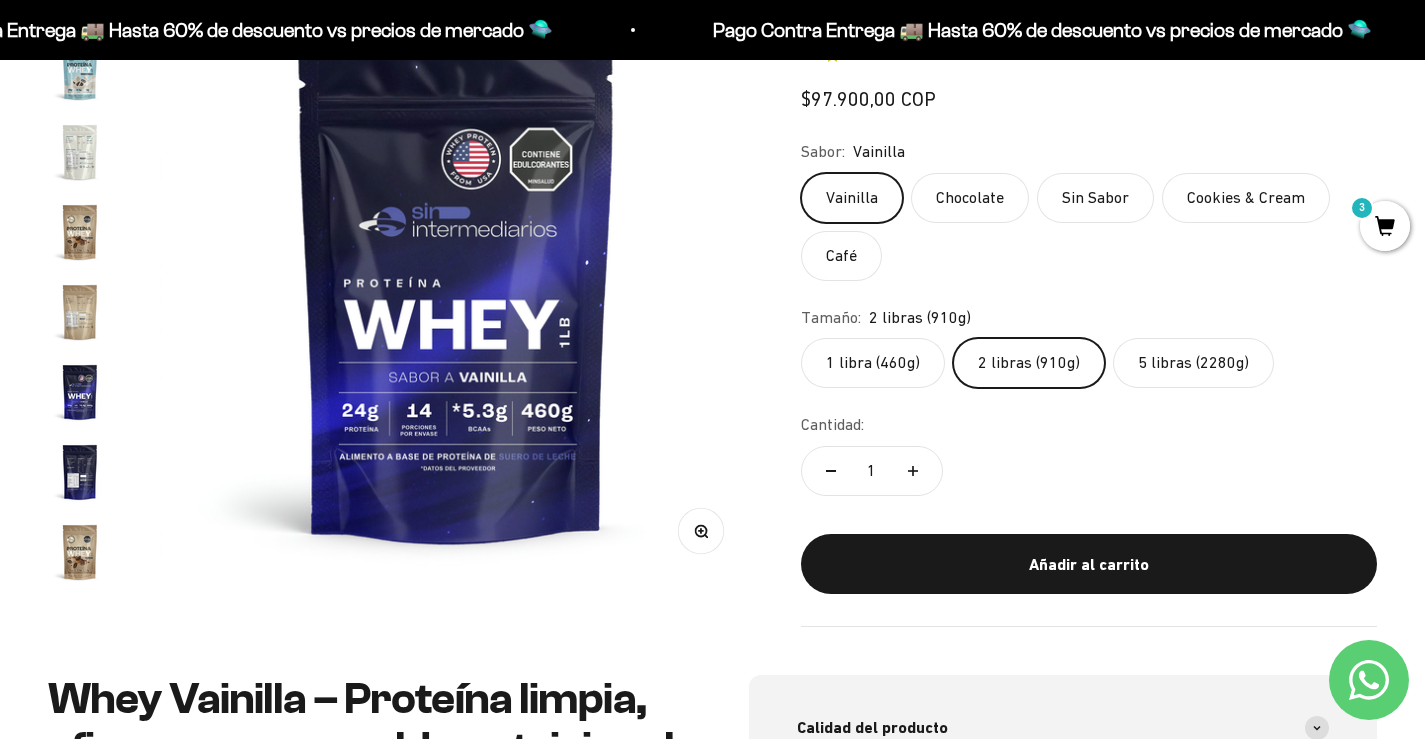 scroll, scrollTop: 0, scrollLeft: 3083, axis: horizontal 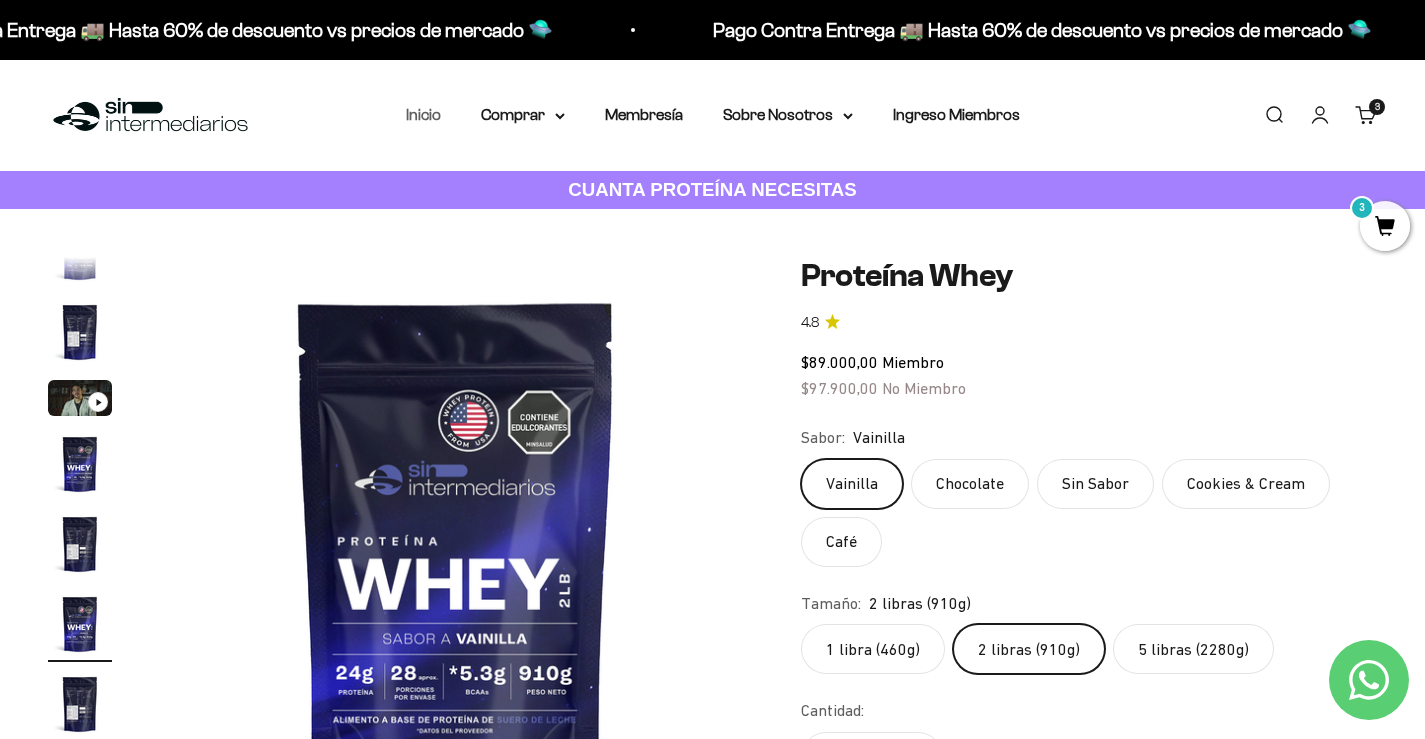 click on "Inicio" at bounding box center (423, 114) 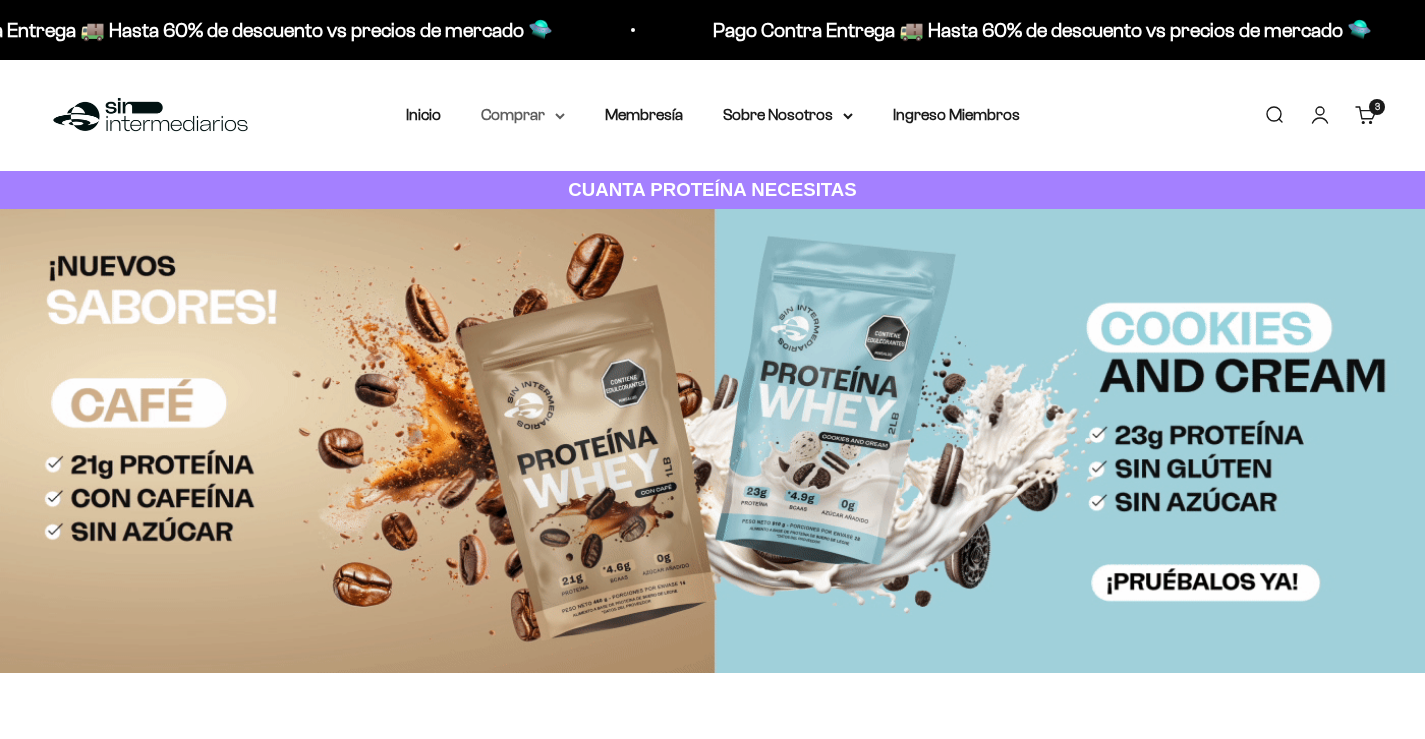 scroll, scrollTop: 0, scrollLeft: 0, axis: both 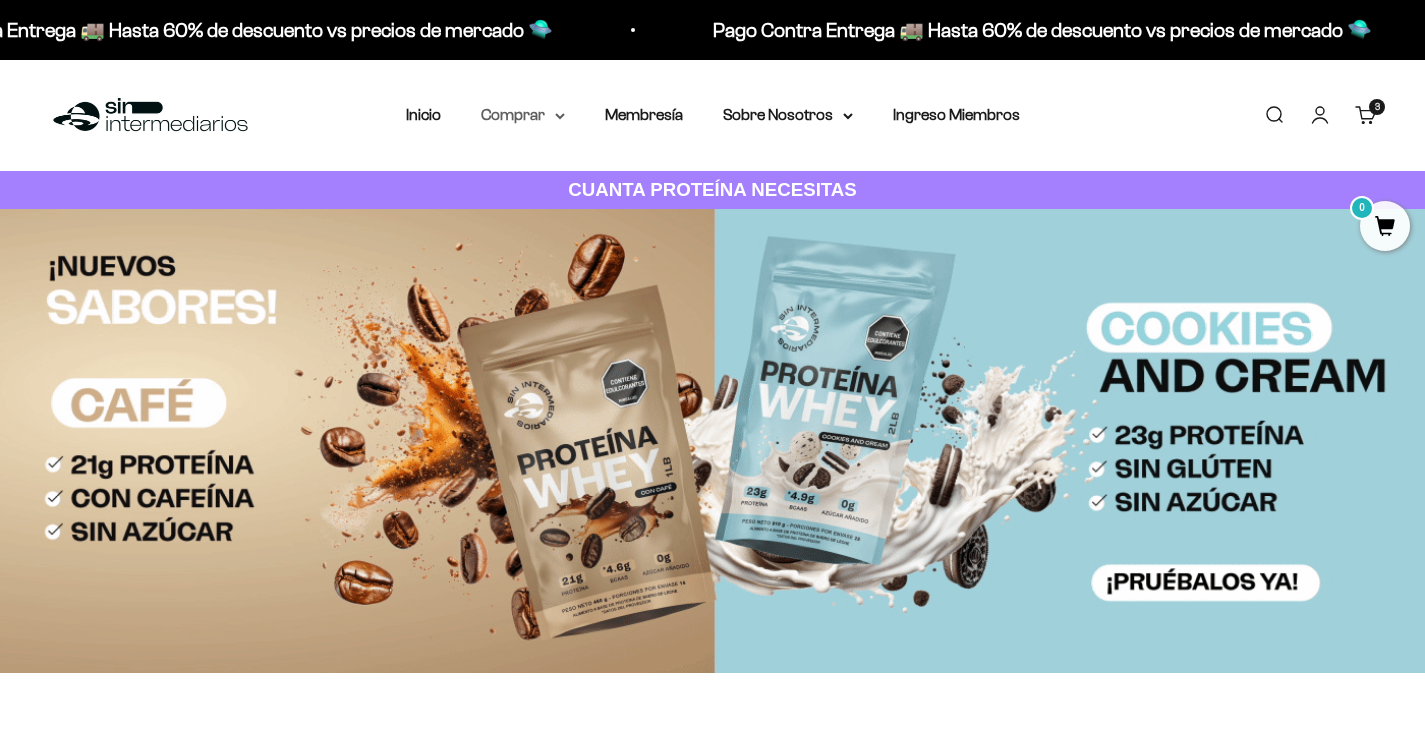 click on "Comprar" at bounding box center (523, 115) 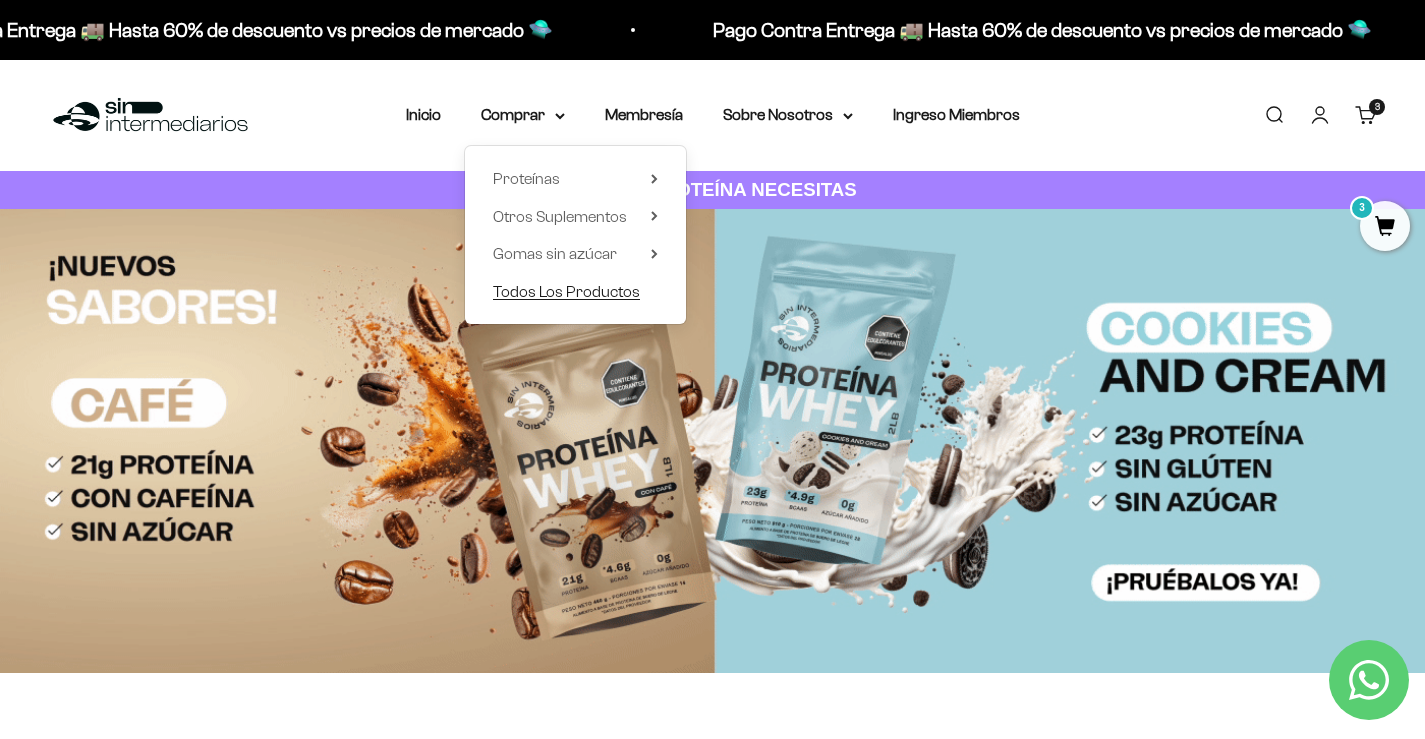 click on "Todos Los Productos" at bounding box center (566, 291) 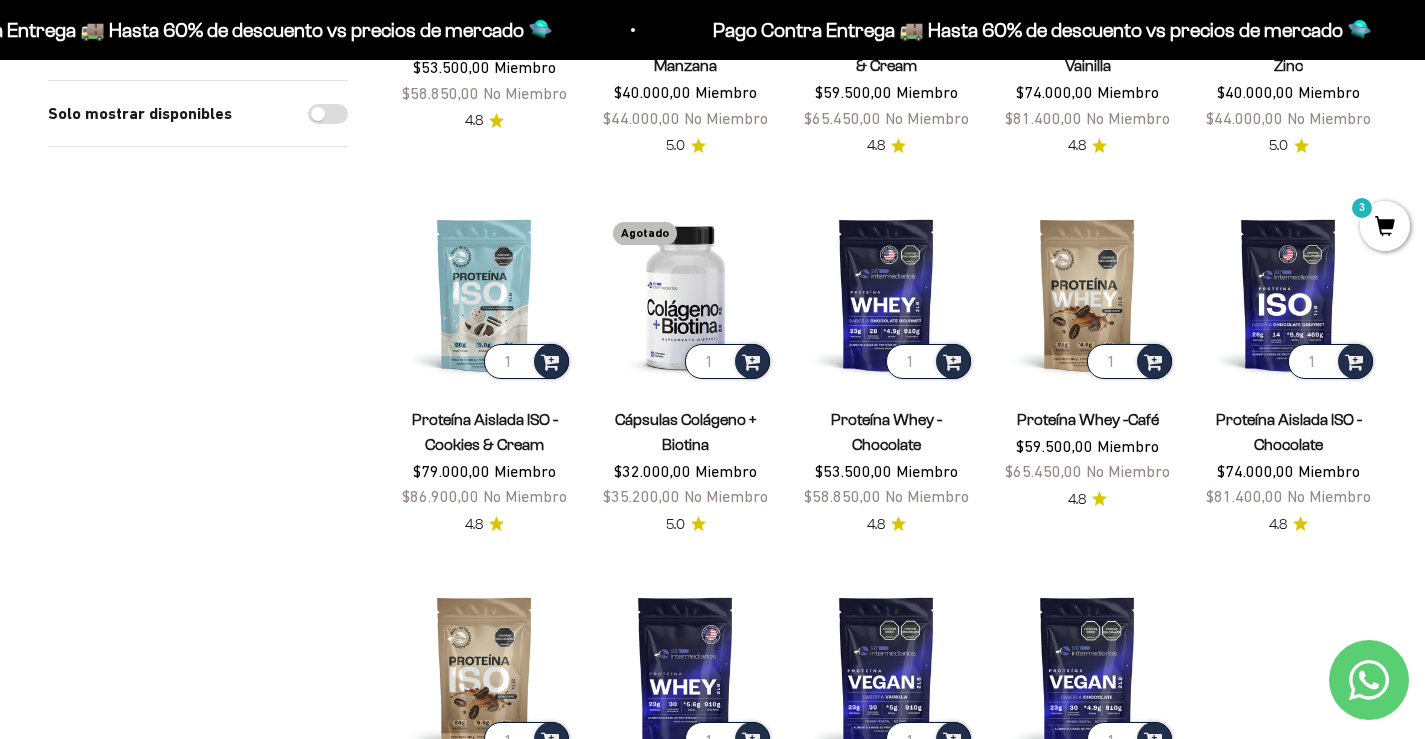 scroll, scrollTop: 1333, scrollLeft: 0, axis: vertical 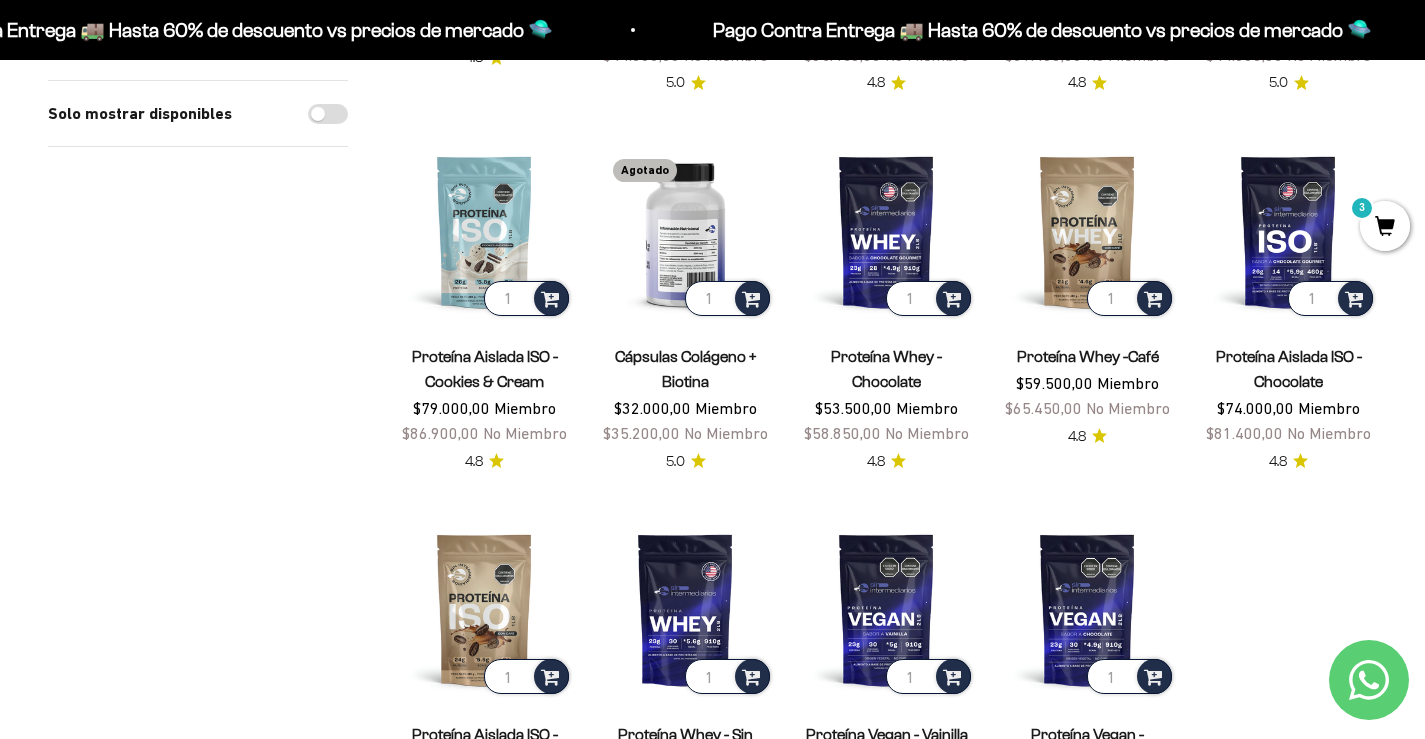 click at bounding box center (685, 231) 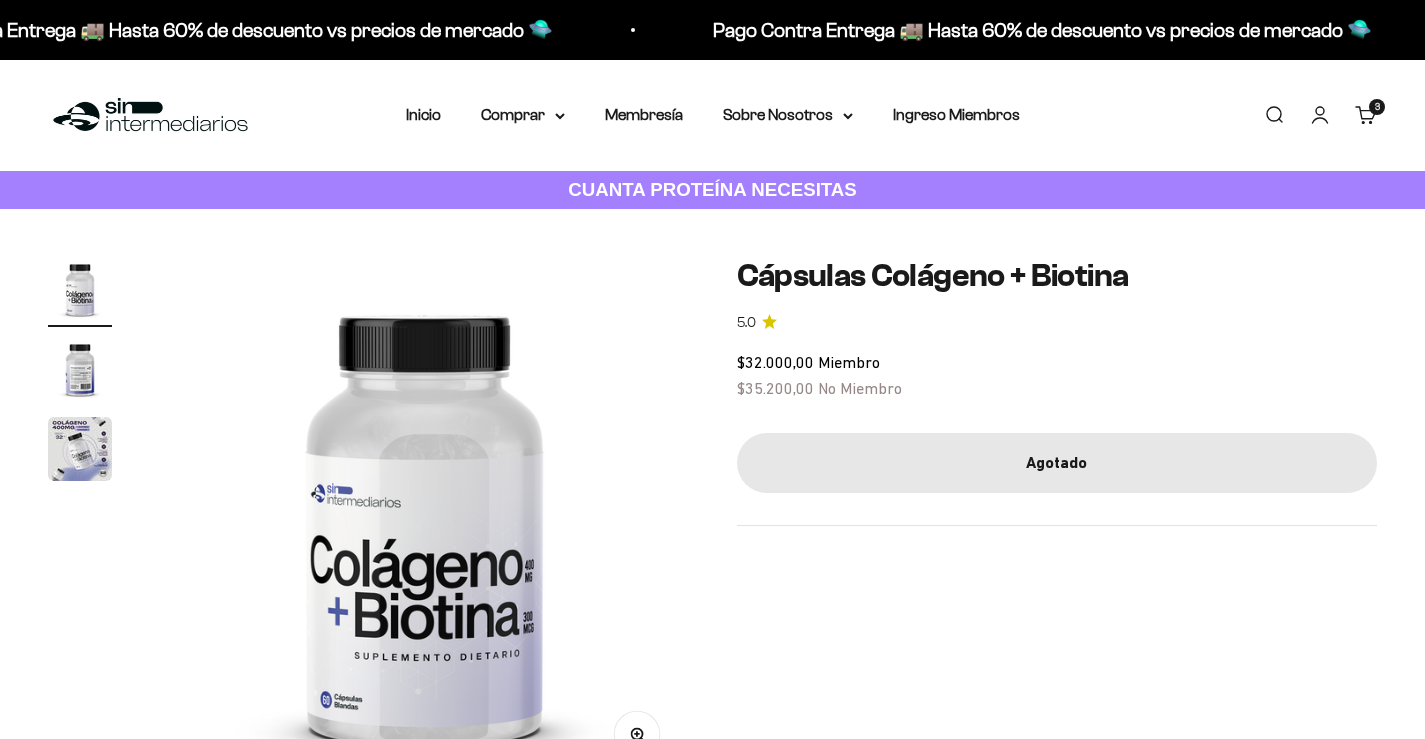 scroll, scrollTop: 0, scrollLeft: 0, axis: both 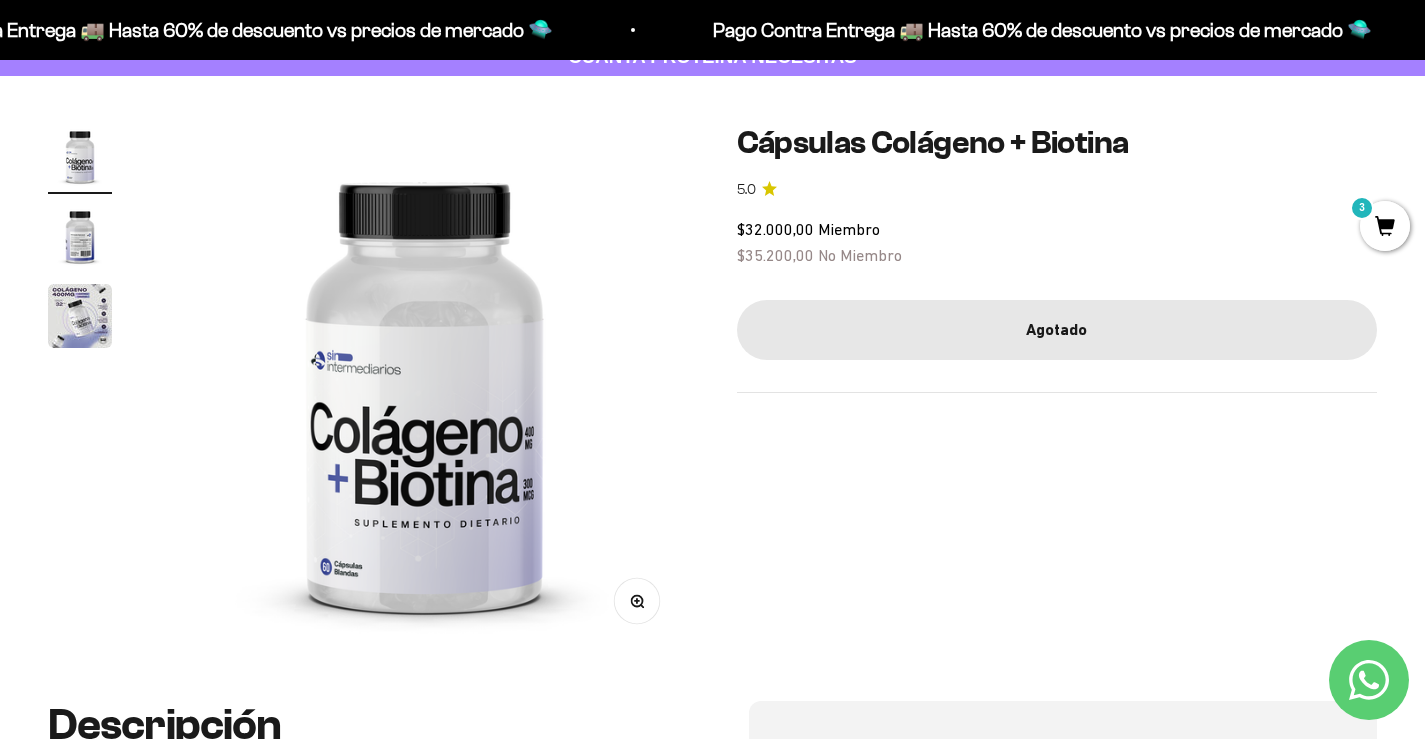 click at bounding box center (80, 316) 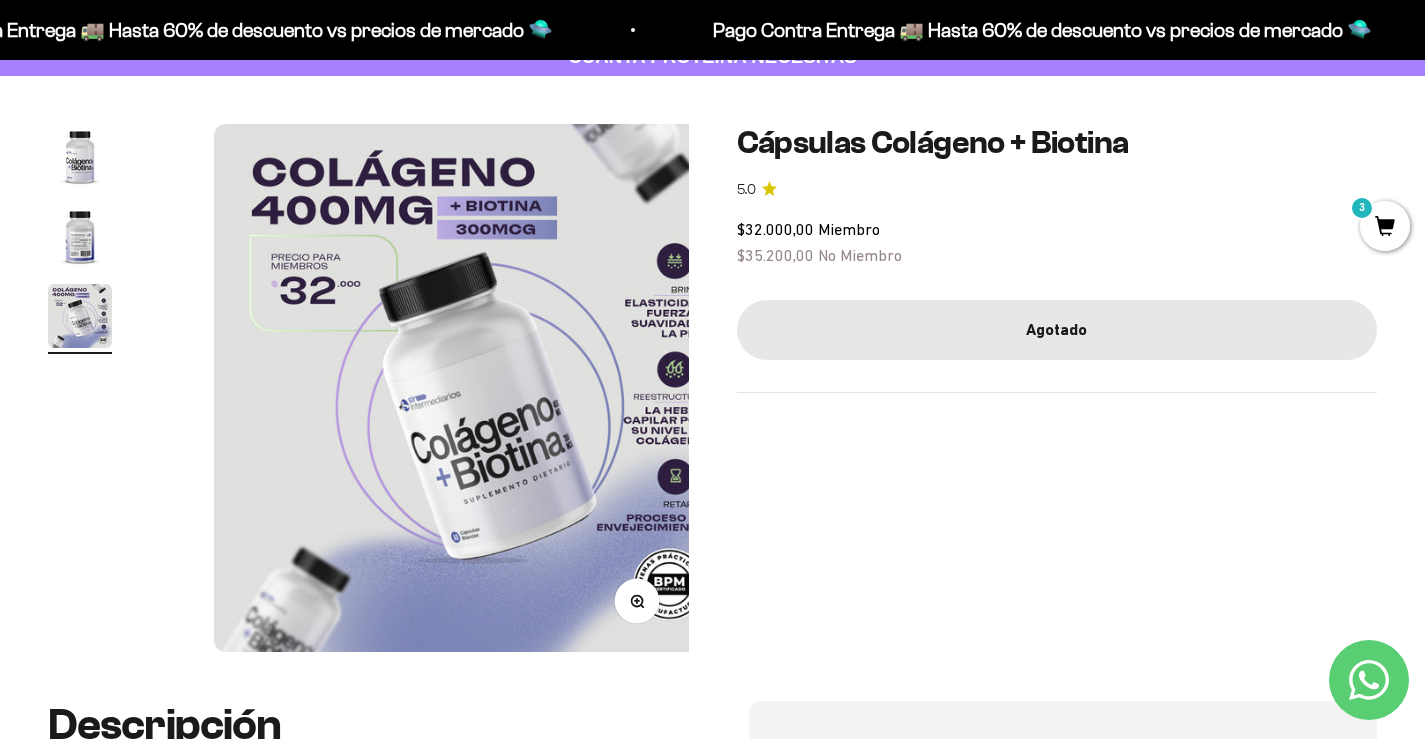 scroll, scrollTop: 0, scrollLeft: 1105, axis: horizontal 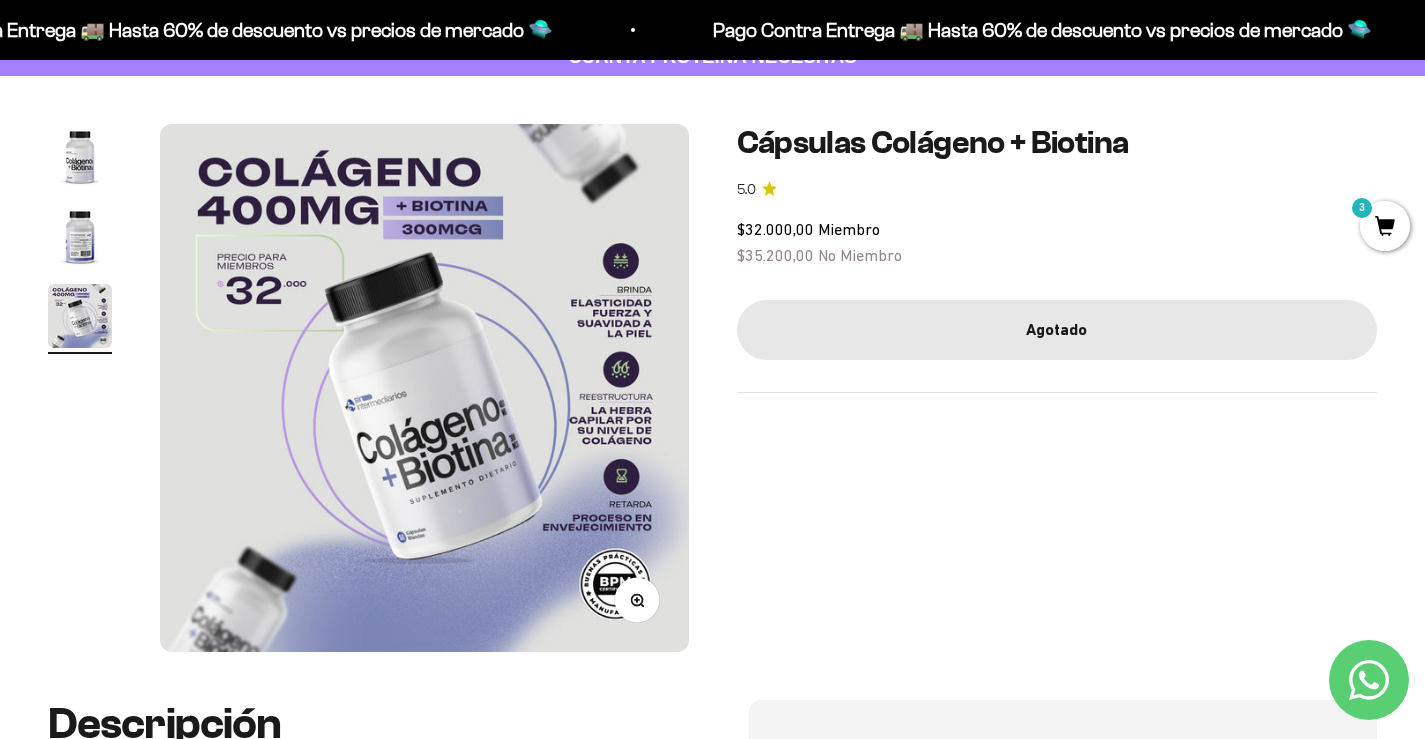 click at bounding box center [80, 156] 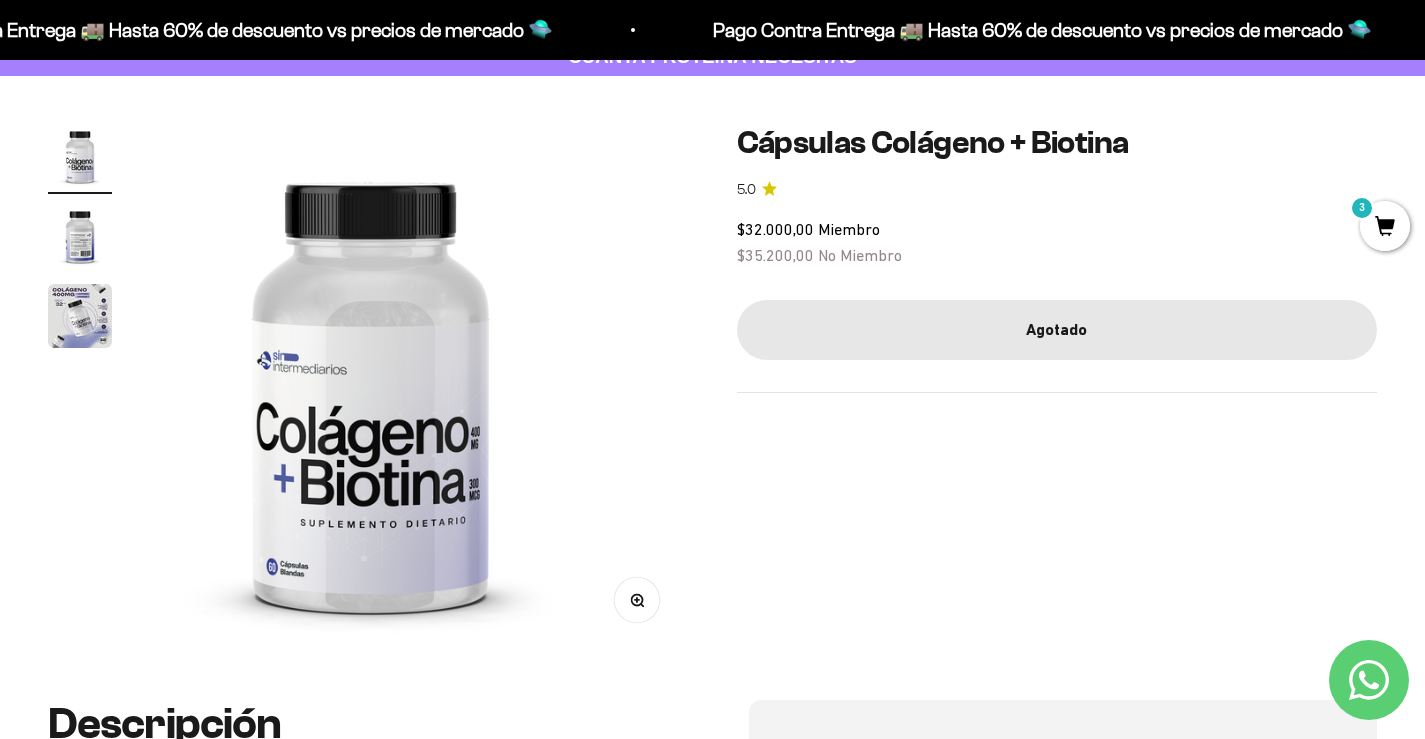 scroll, scrollTop: 0, scrollLeft: 0, axis: both 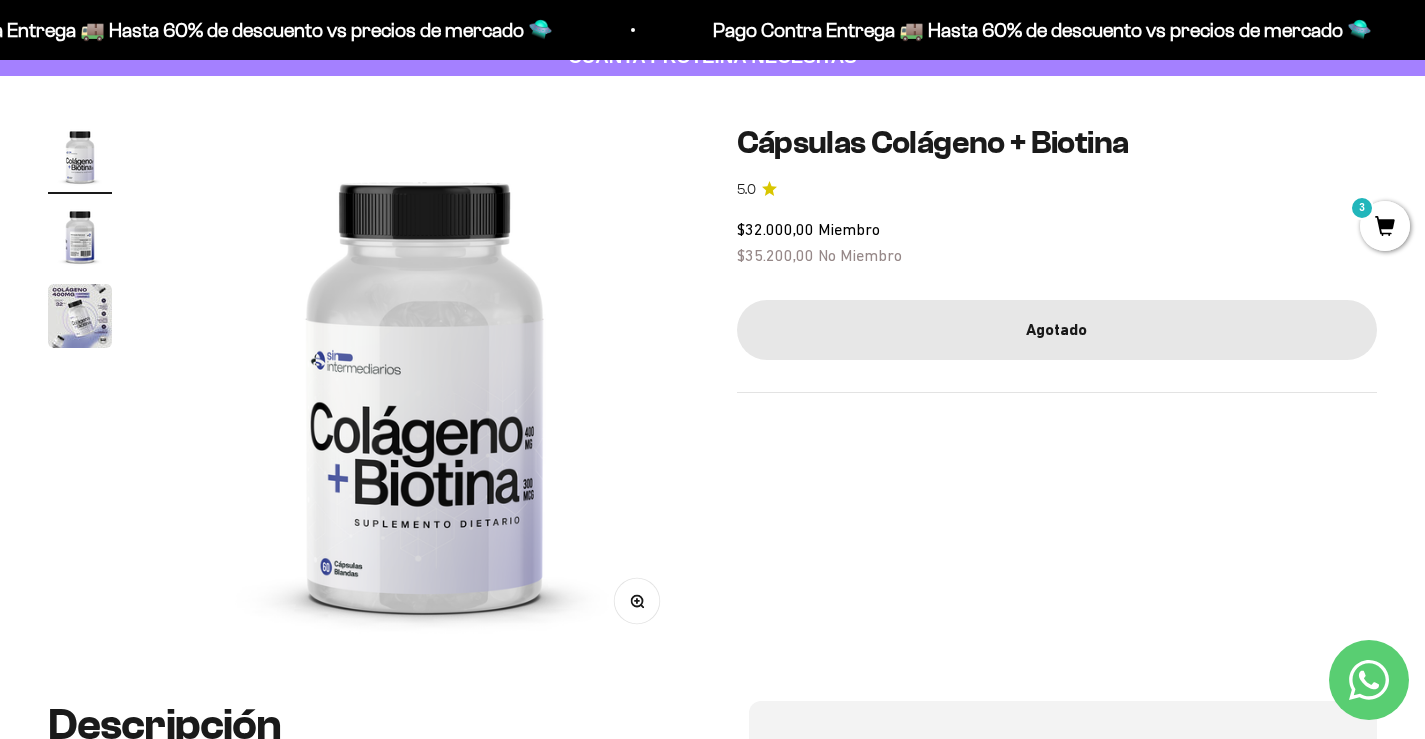 click at bounding box center [424, 388] 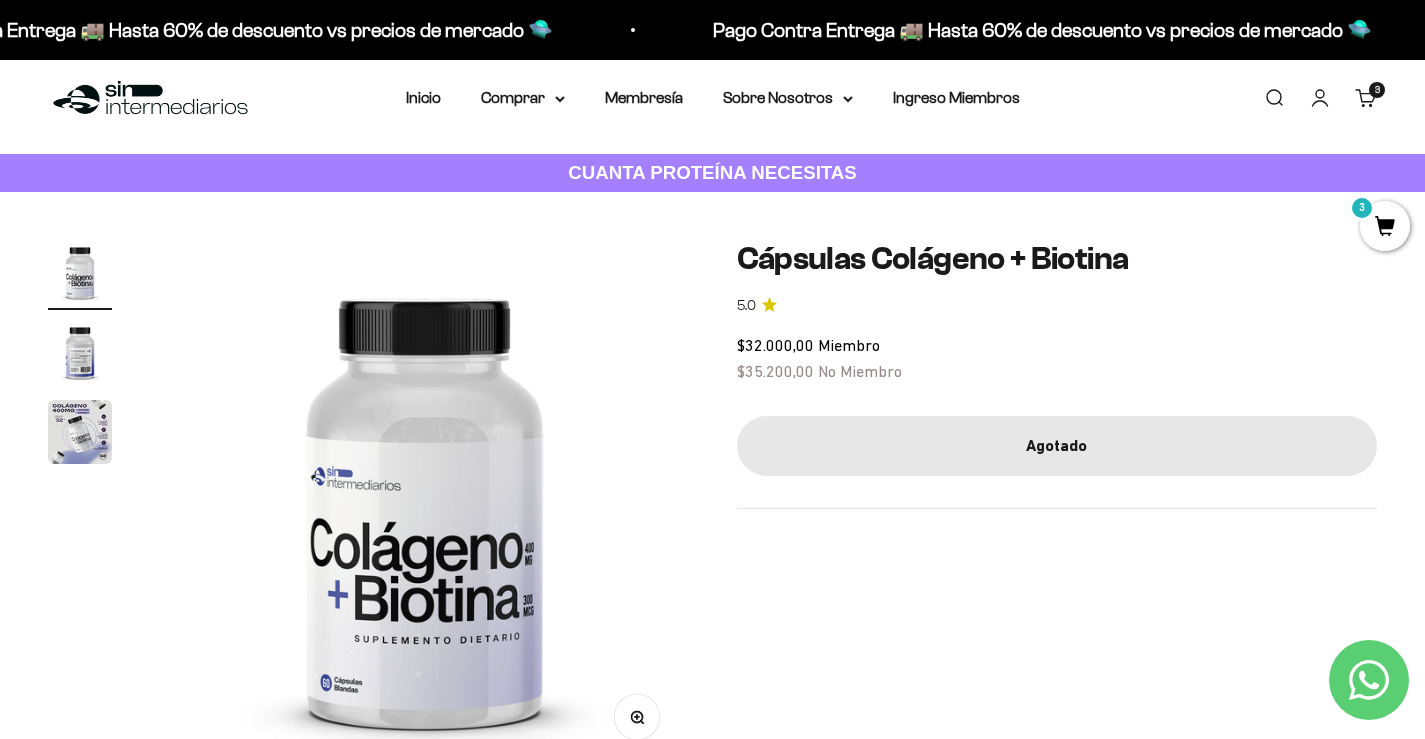 scroll, scrollTop: 0, scrollLeft: 0, axis: both 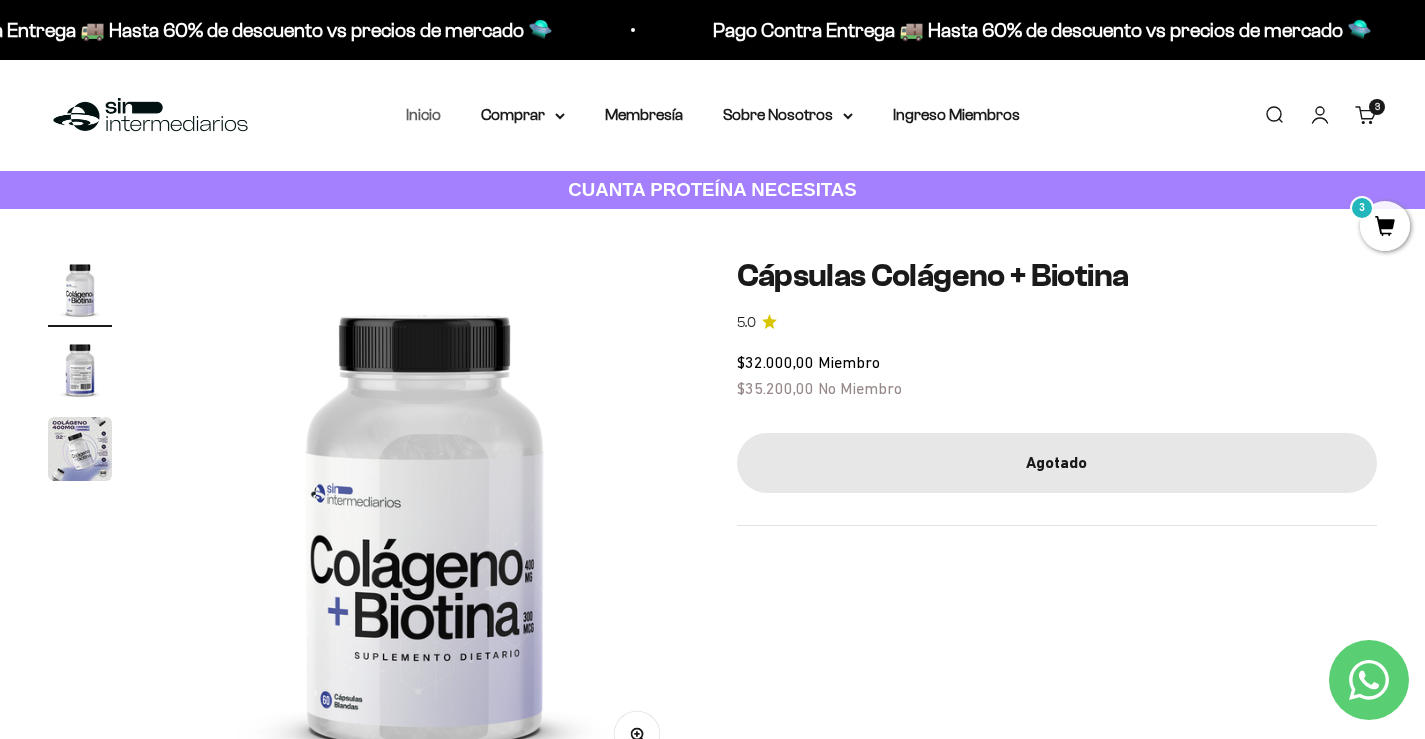 click on "Inicio" at bounding box center [423, 114] 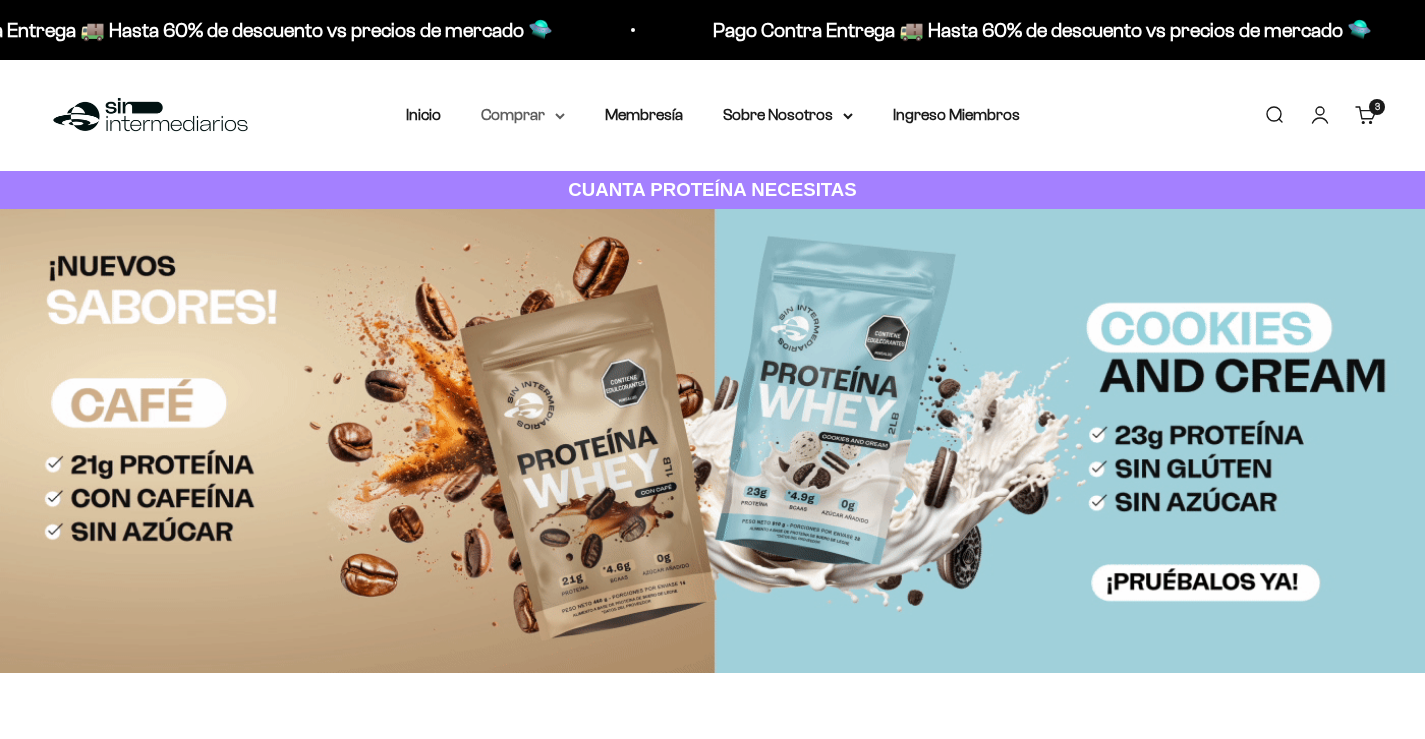 click on "Comprar" at bounding box center (523, 115) 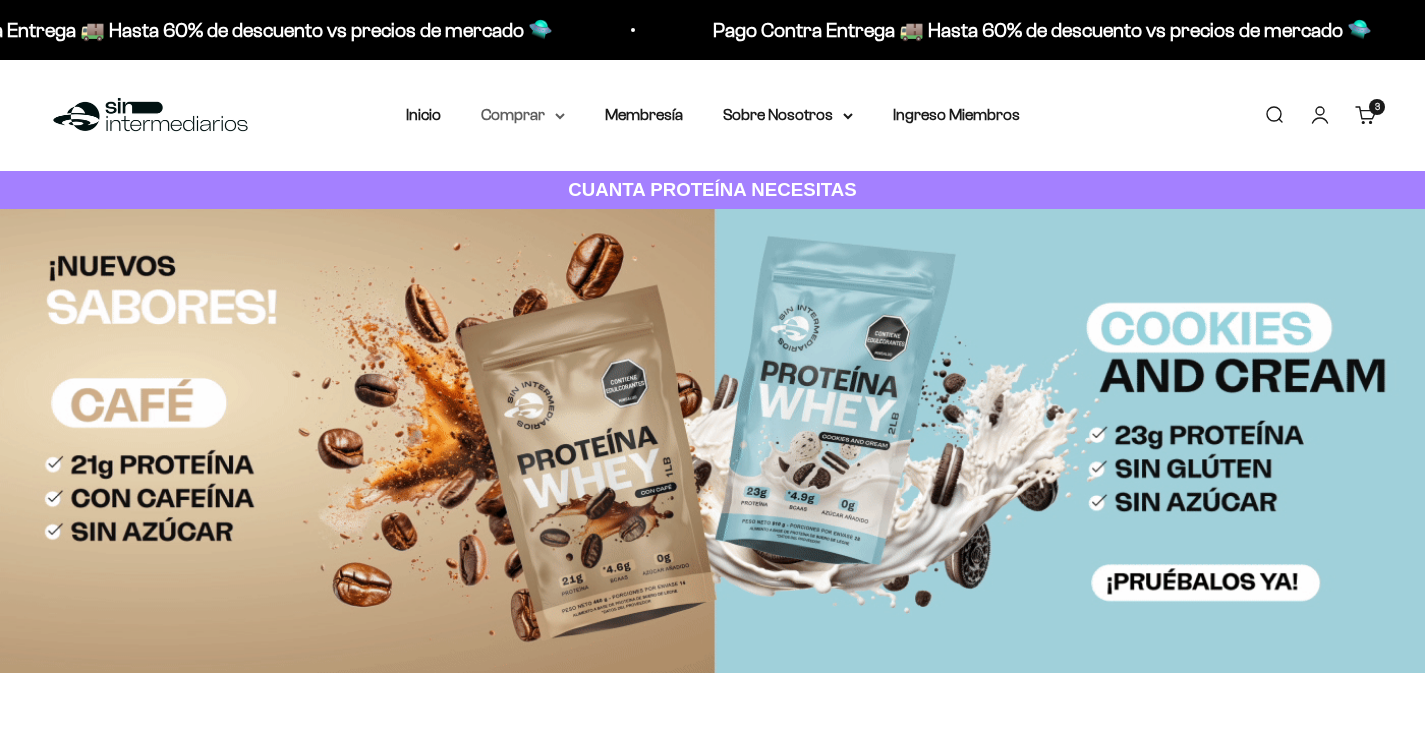 scroll, scrollTop: 0, scrollLeft: 0, axis: both 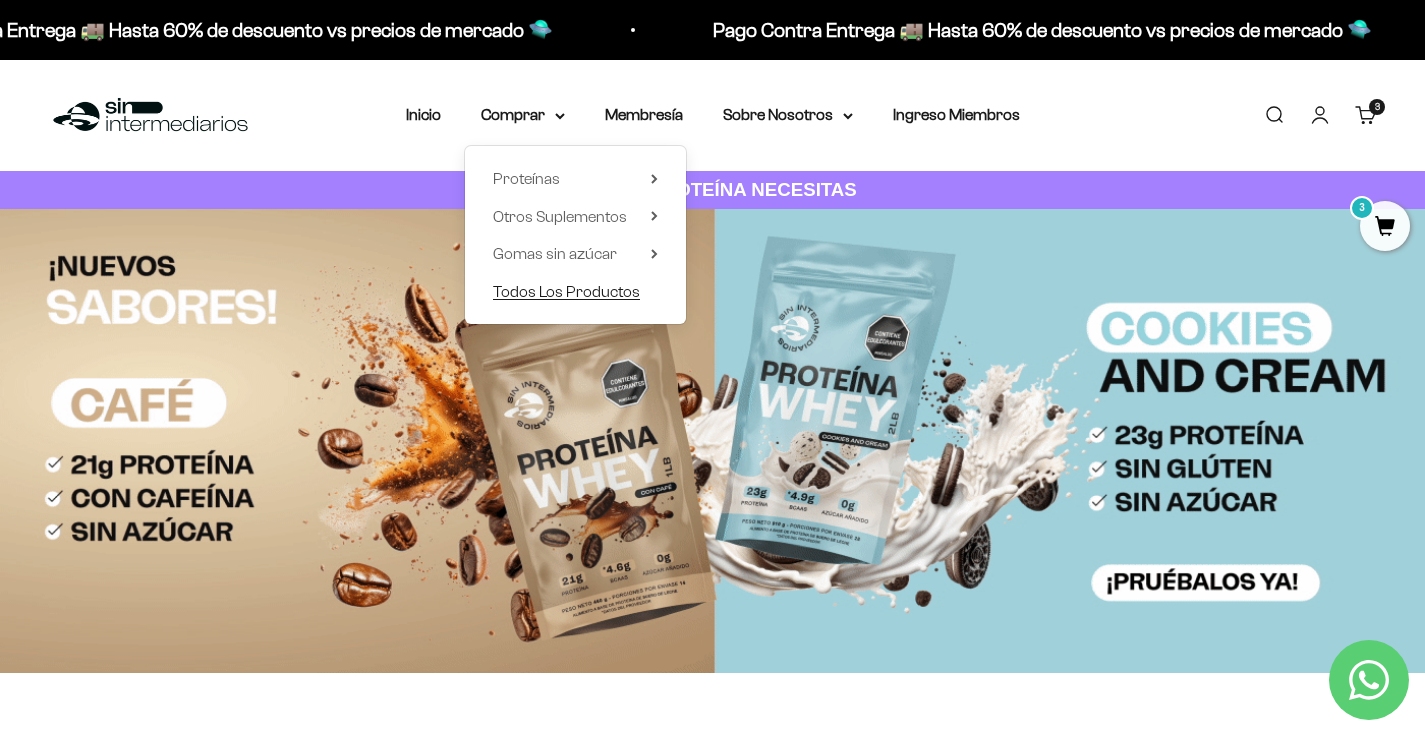 click on "Todos Los Productos" at bounding box center [566, 291] 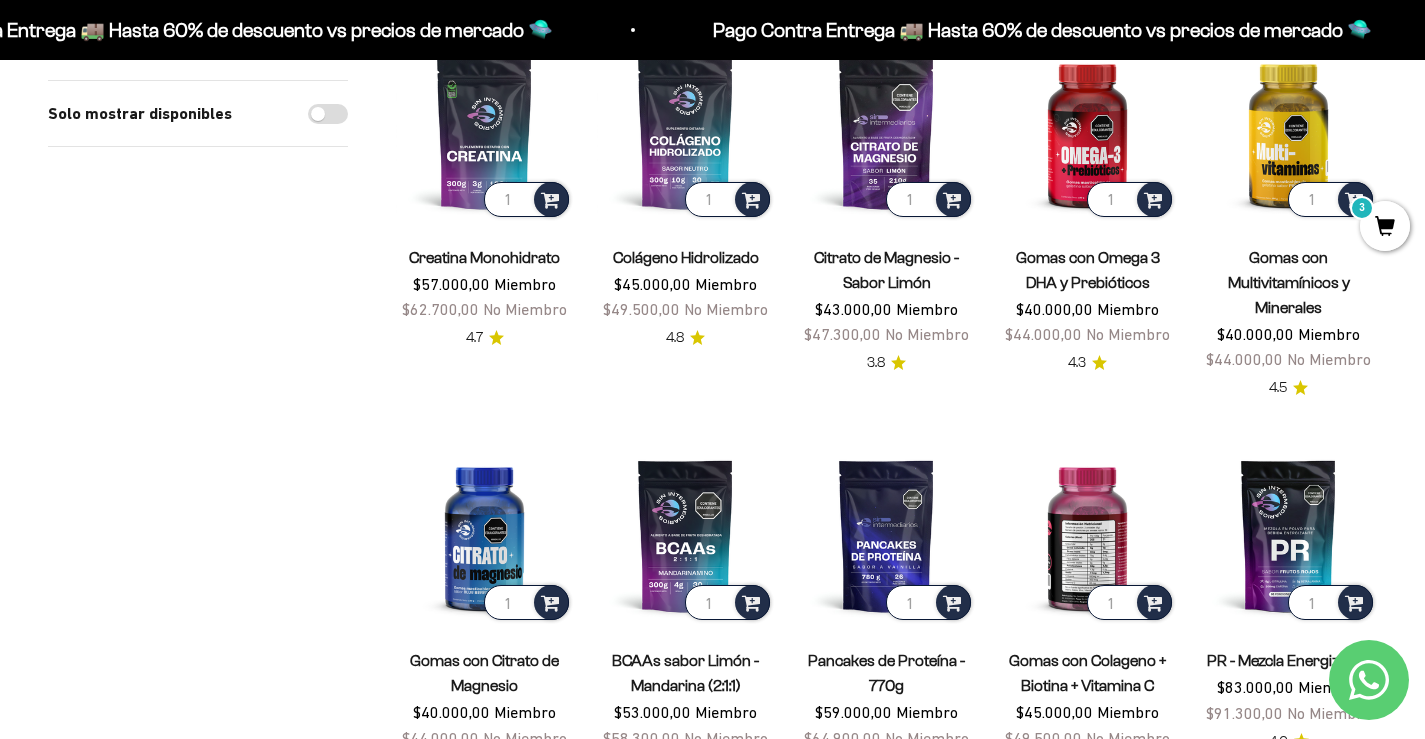 scroll, scrollTop: 267, scrollLeft: 0, axis: vertical 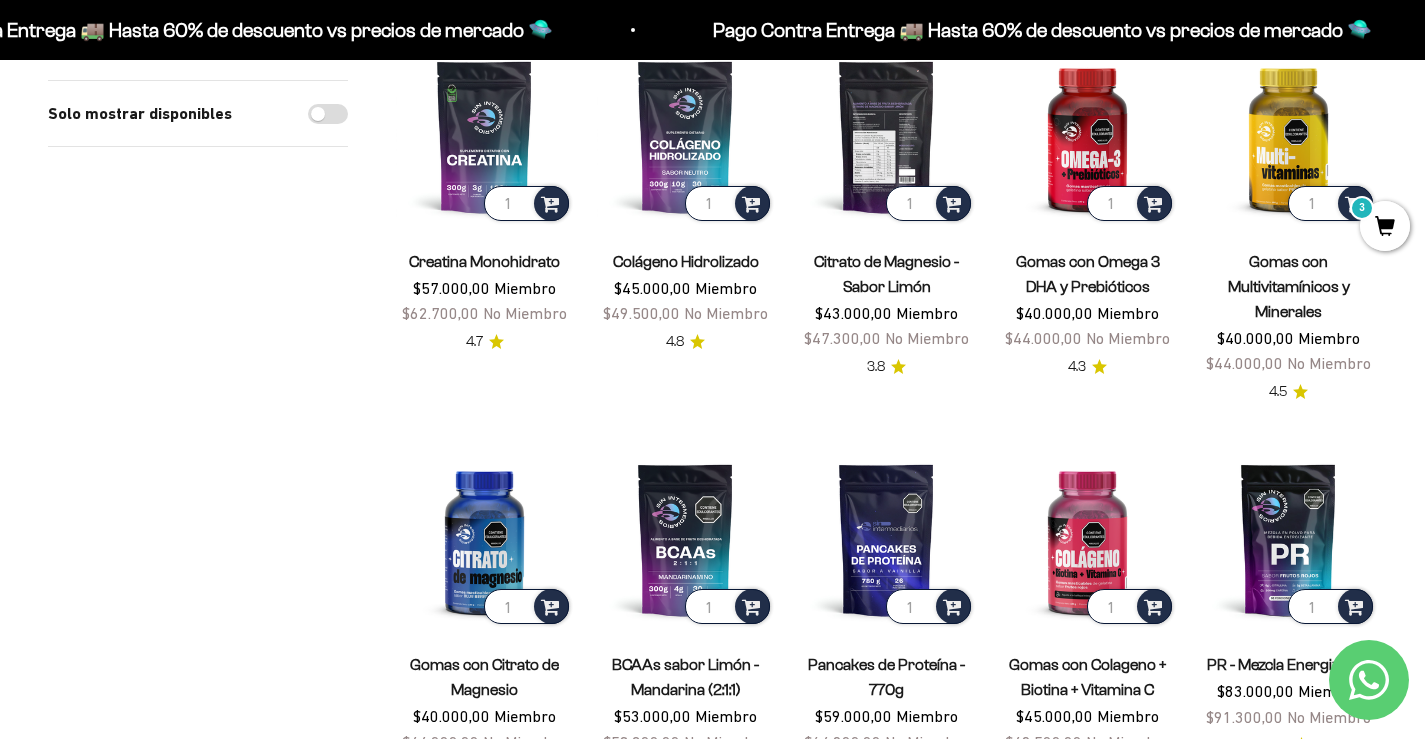 click at bounding box center (886, 136) 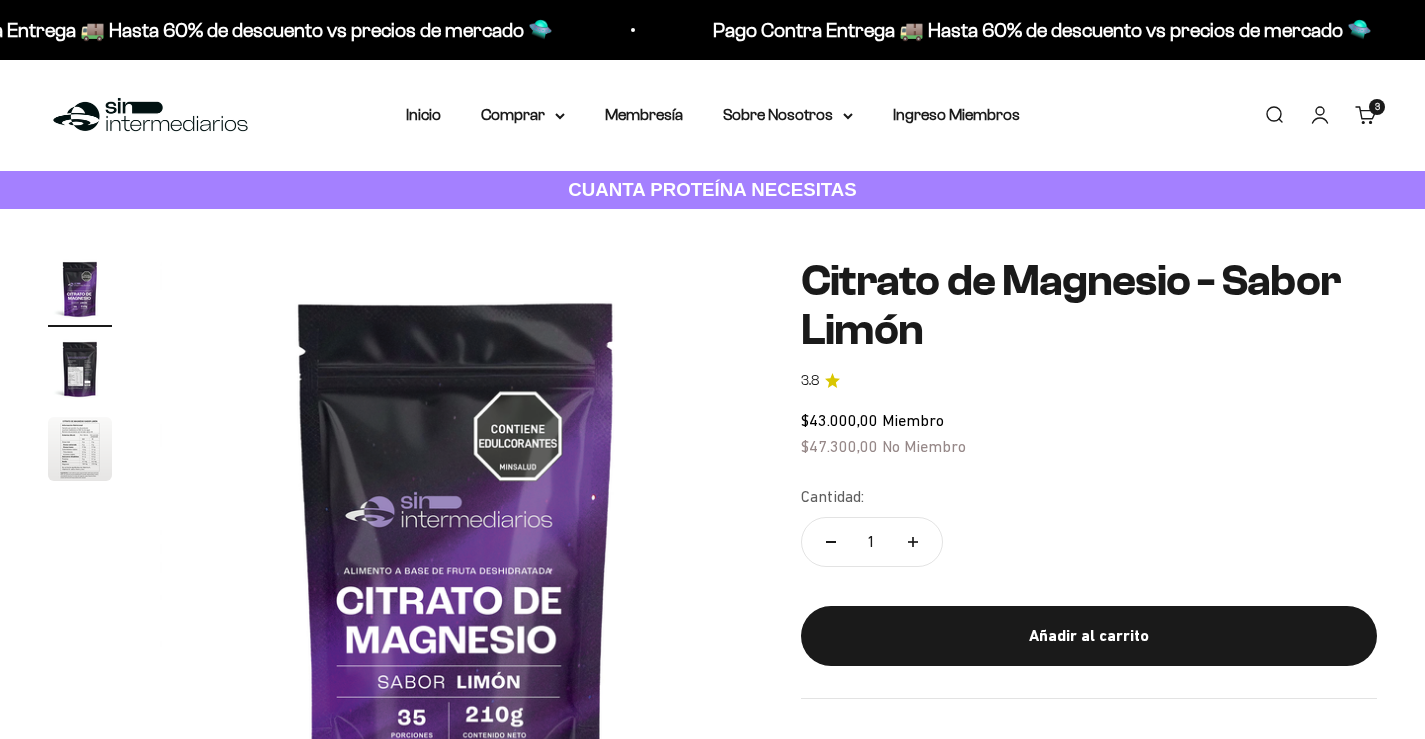 scroll, scrollTop: 0, scrollLeft: 0, axis: both 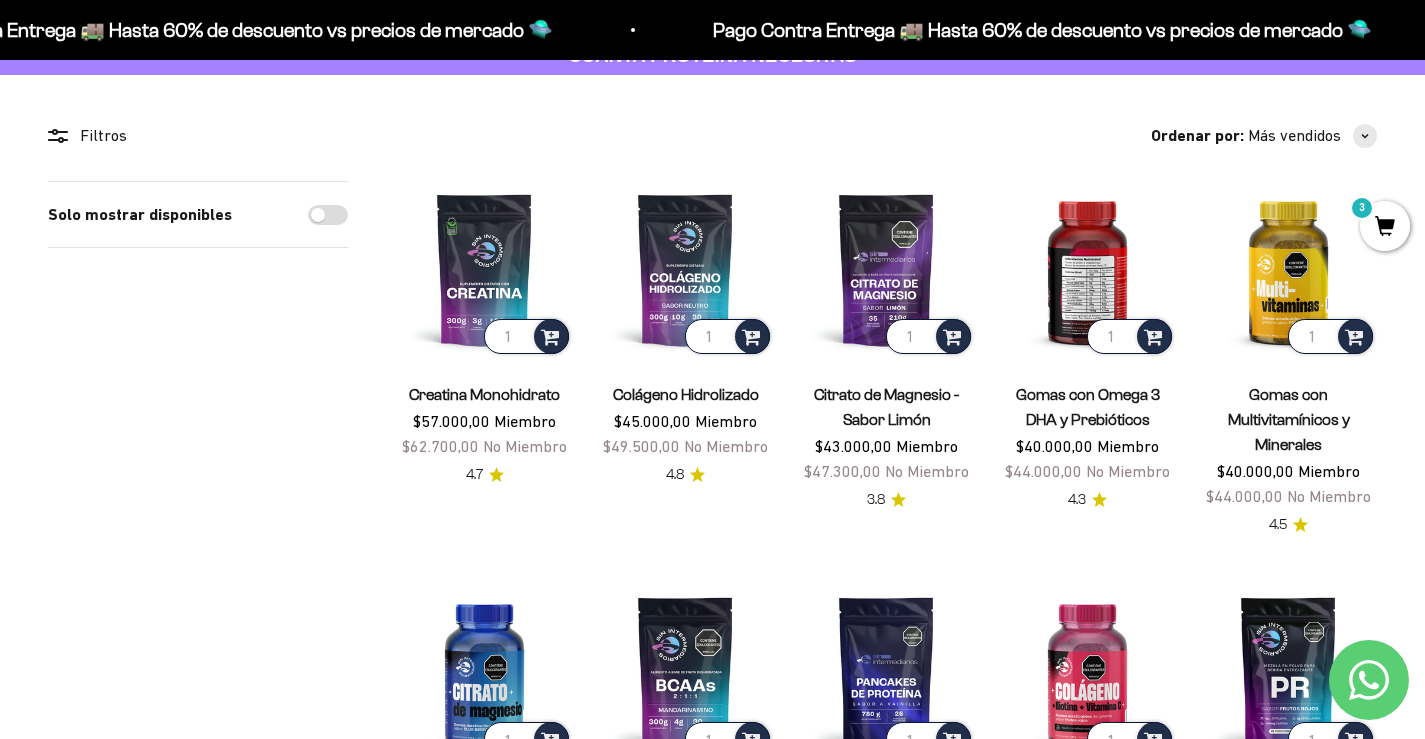 click at bounding box center (1087, 269) 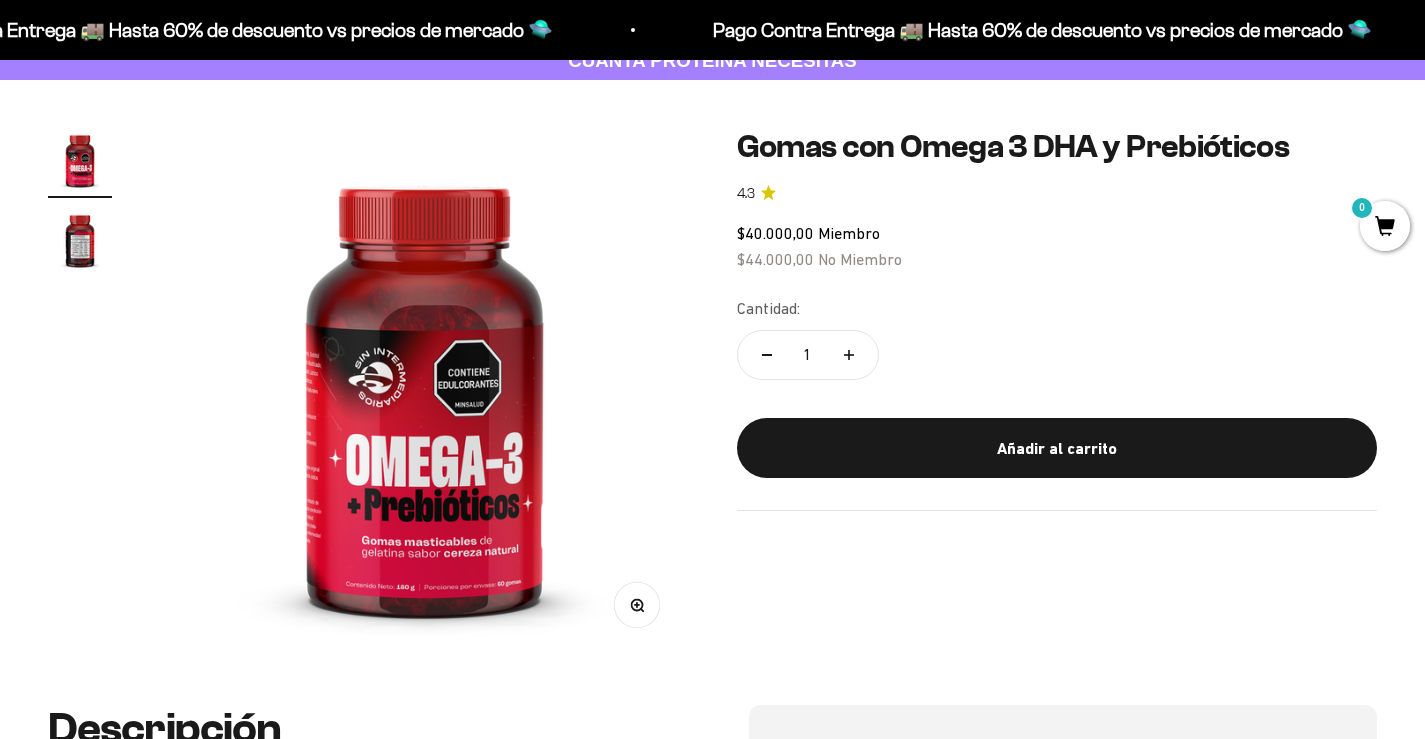 scroll, scrollTop: 133, scrollLeft: 0, axis: vertical 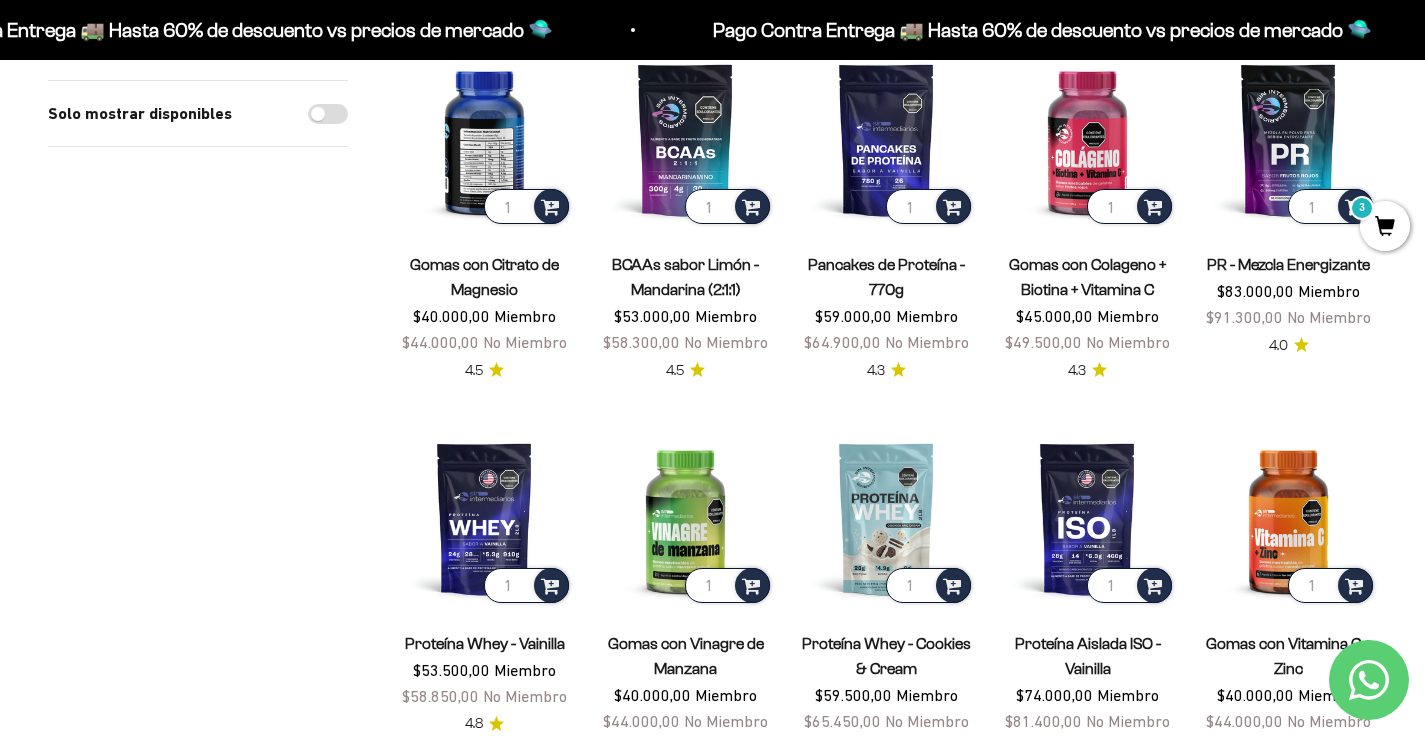 click at bounding box center (484, 139) 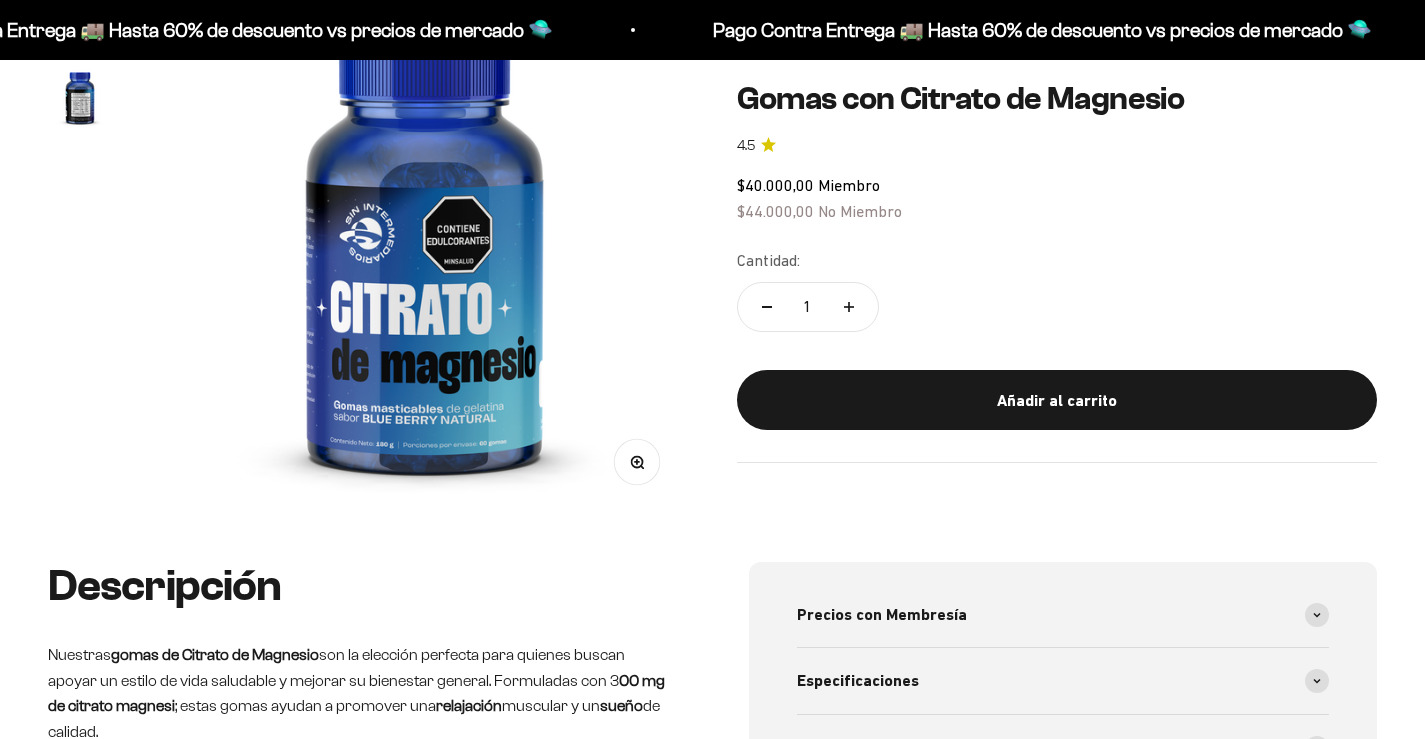 scroll, scrollTop: 400, scrollLeft: 0, axis: vertical 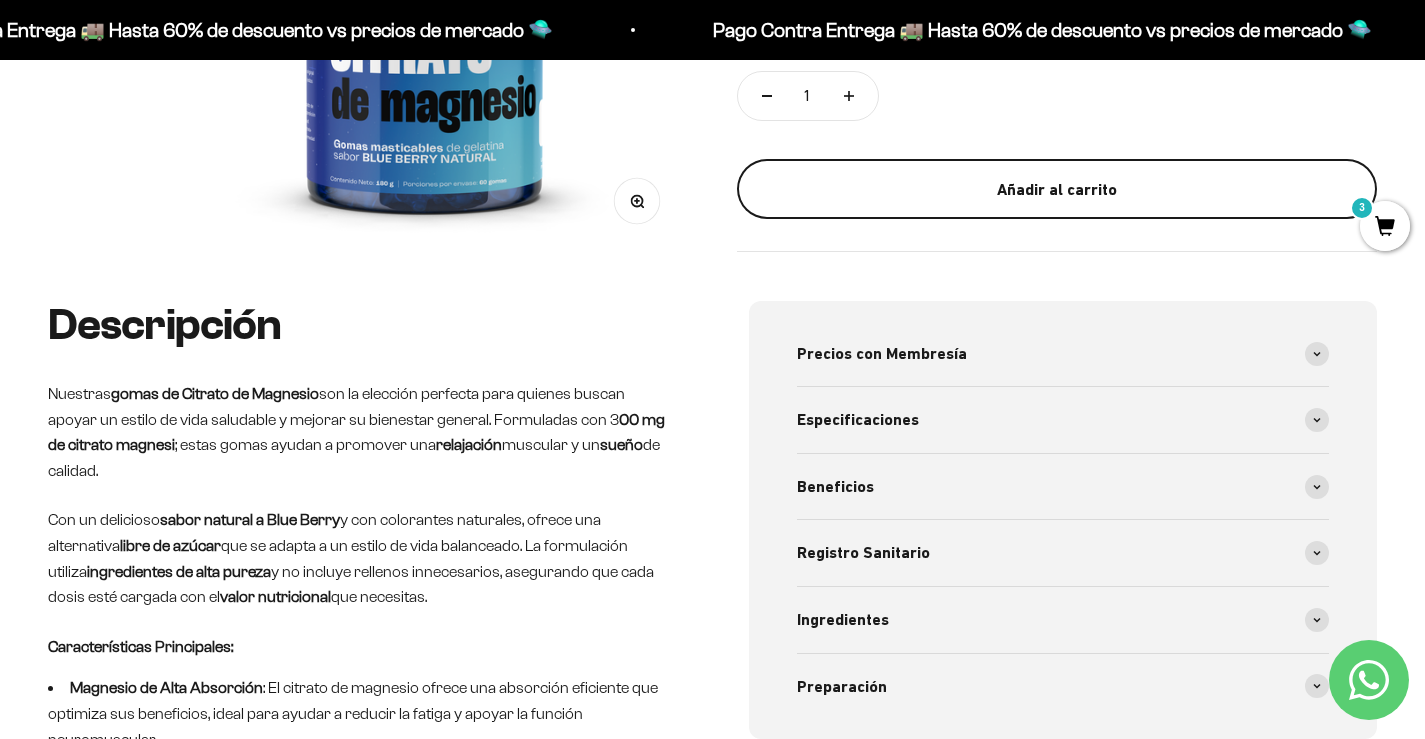 click on "Añadir al carrito" at bounding box center (1057, 190) 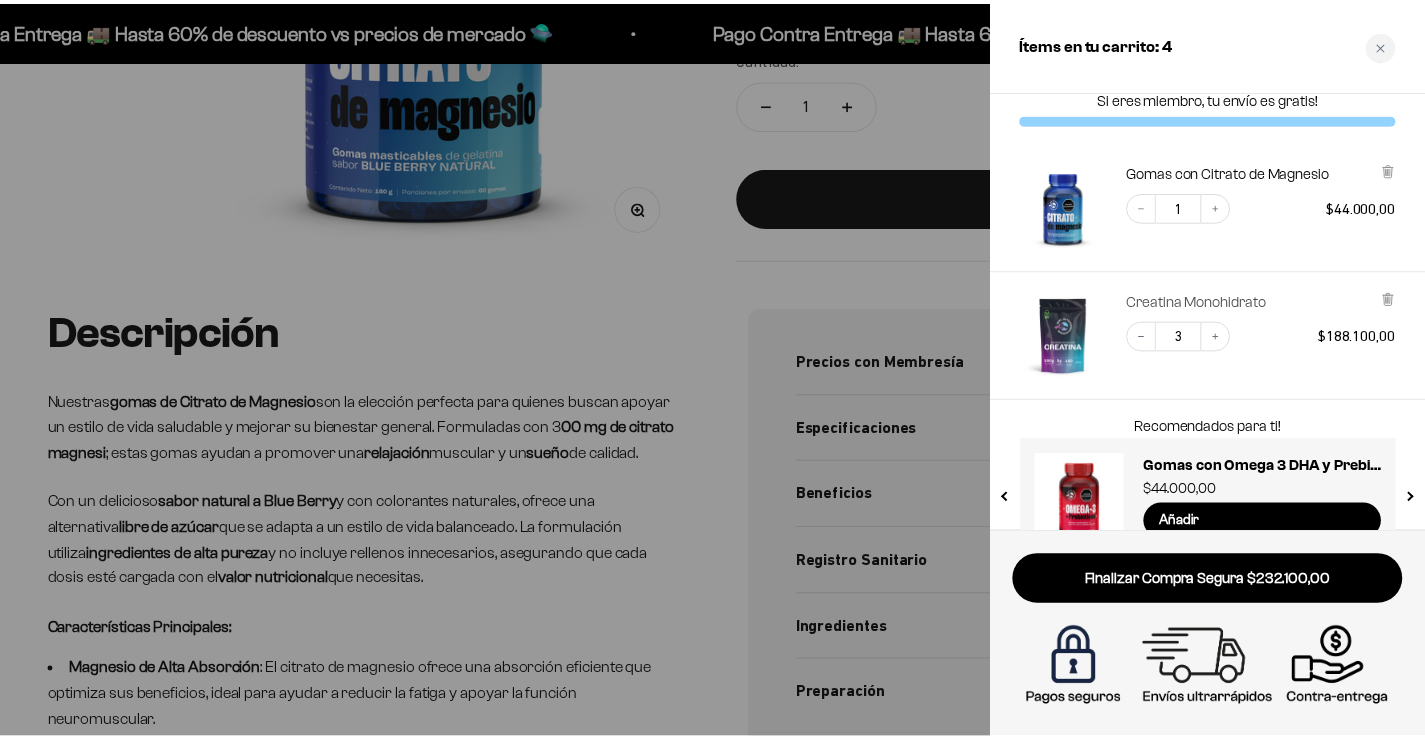 scroll, scrollTop: 0, scrollLeft: 0, axis: both 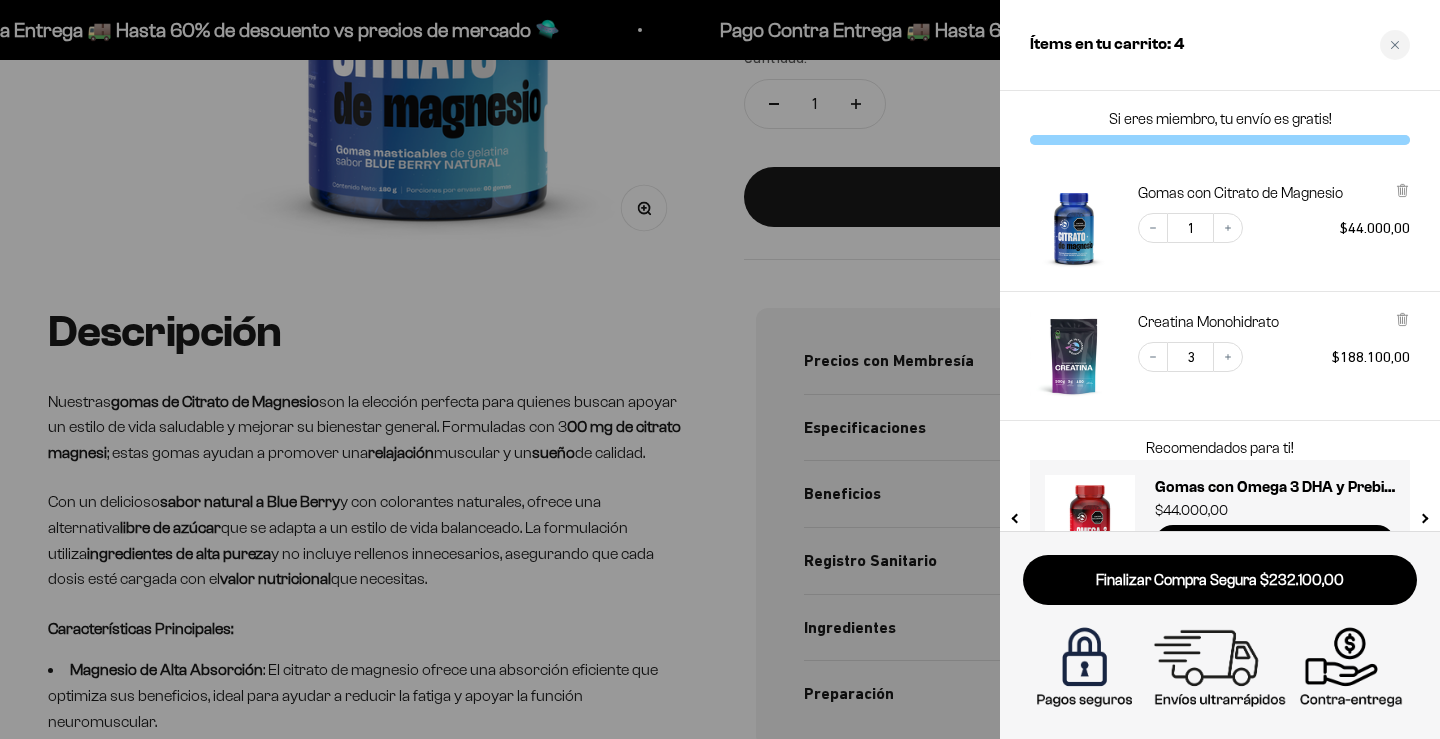 click on "Ítems en tu carrito: 4" at bounding box center (1220, 45) 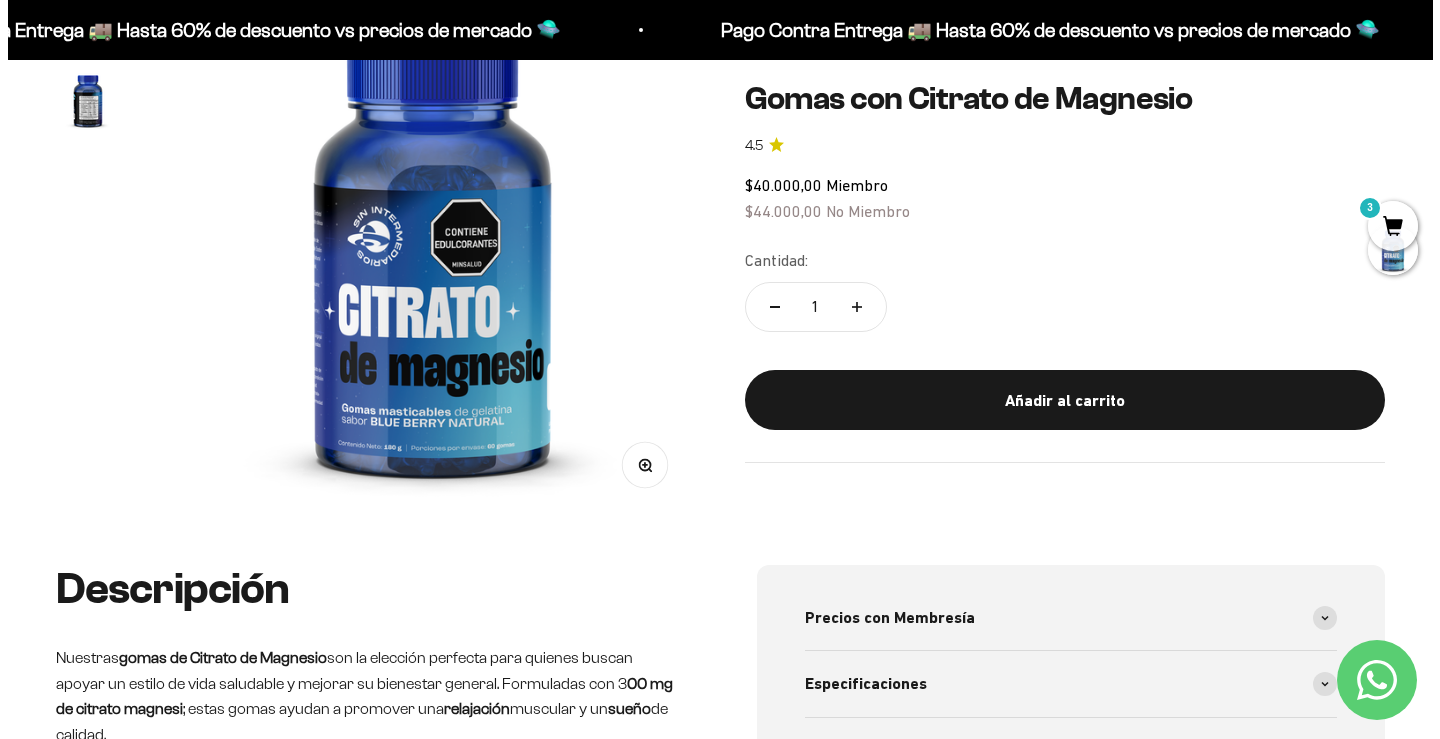 scroll, scrollTop: 267, scrollLeft: 0, axis: vertical 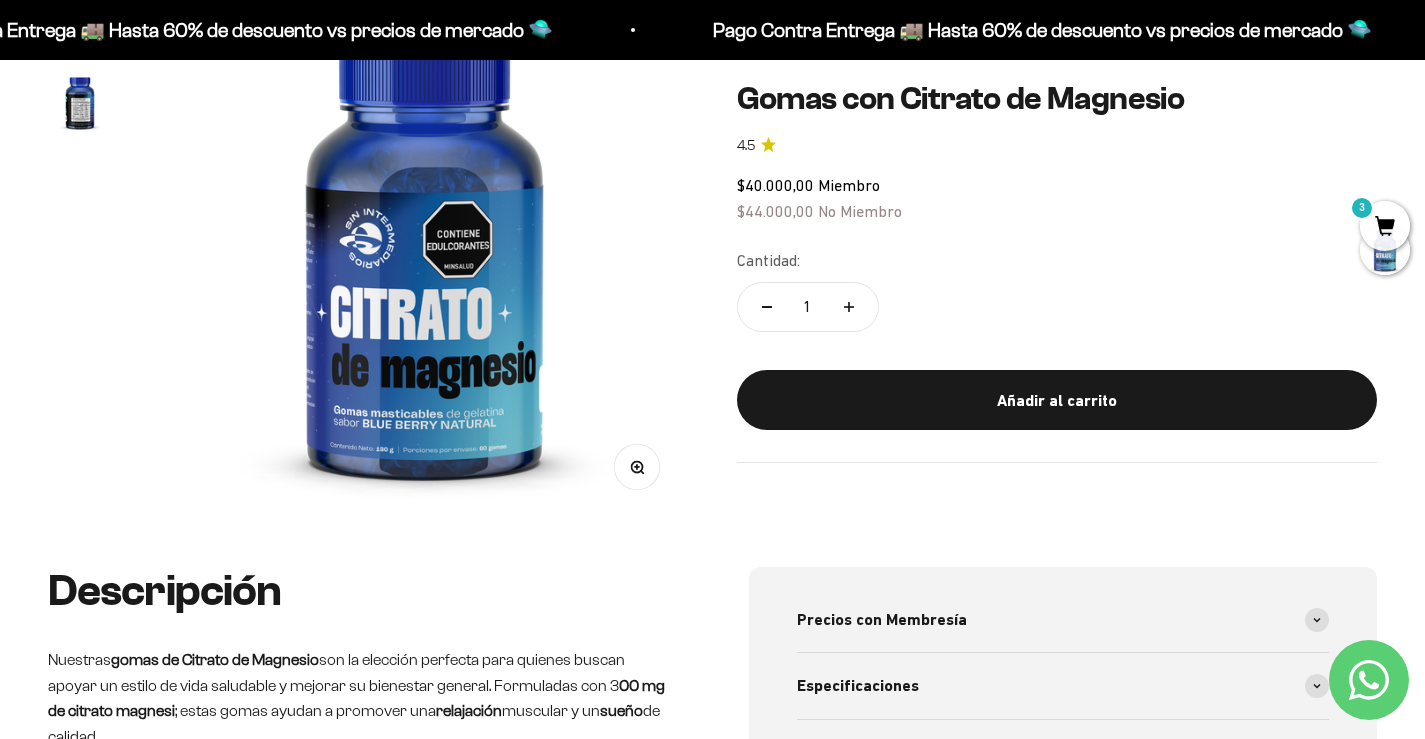 click on "3" at bounding box center [1385, 226] 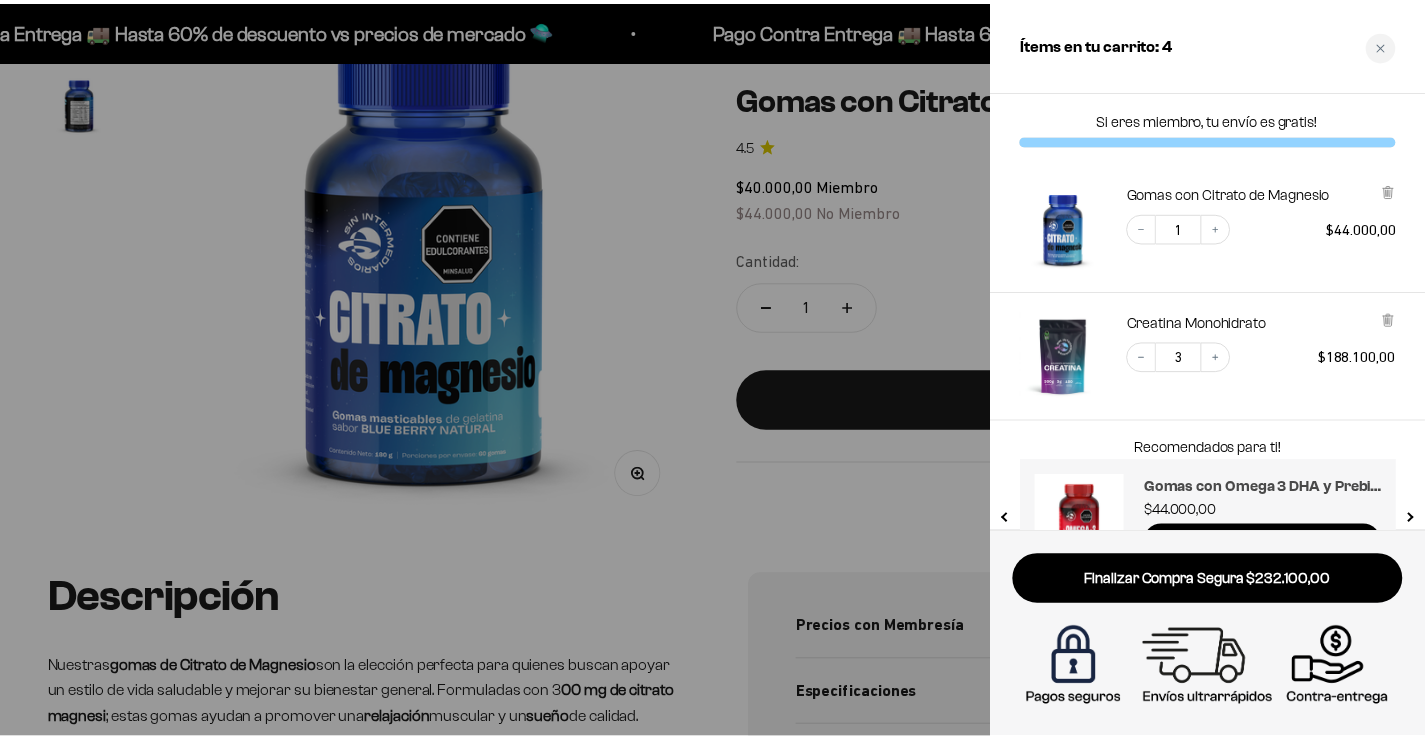 scroll, scrollTop: 64, scrollLeft: 0, axis: vertical 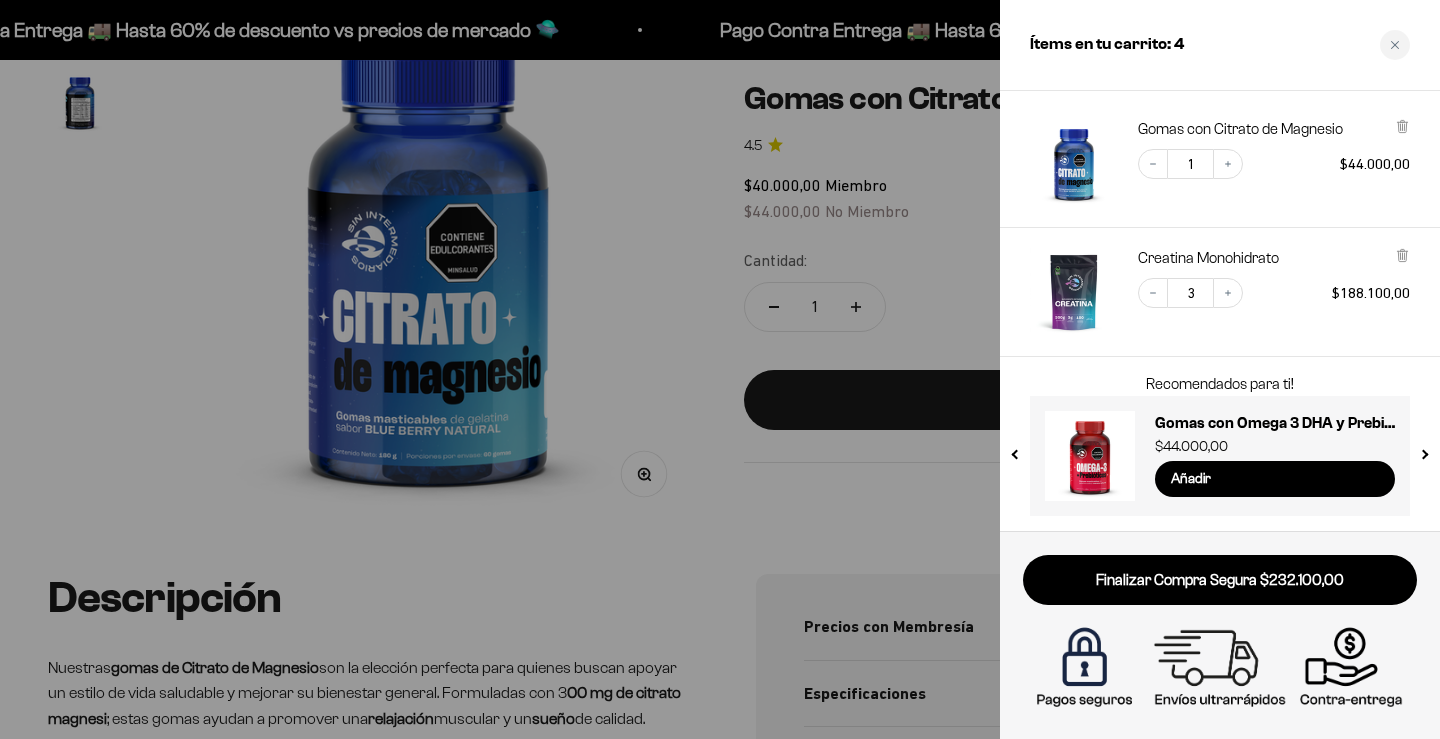 click at bounding box center [720, 369] 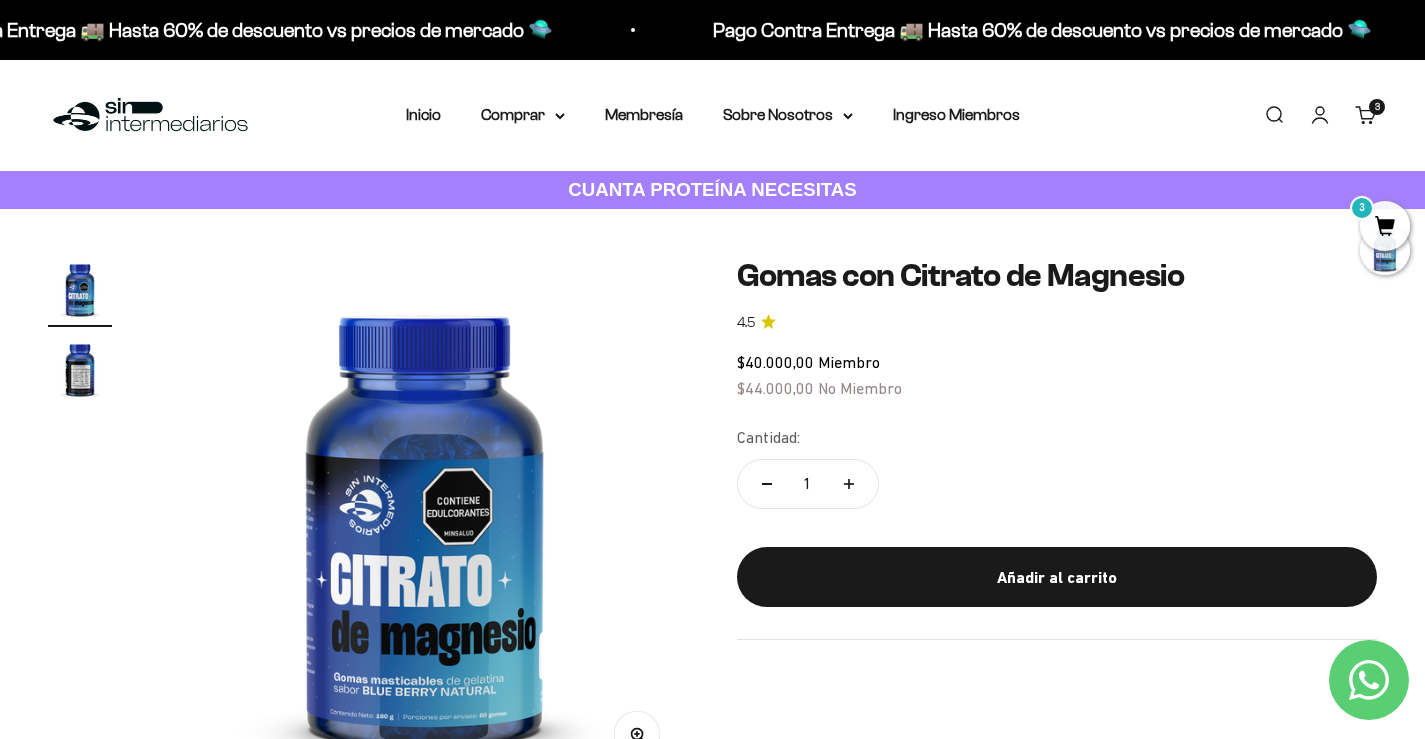scroll, scrollTop: 133, scrollLeft: 0, axis: vertical 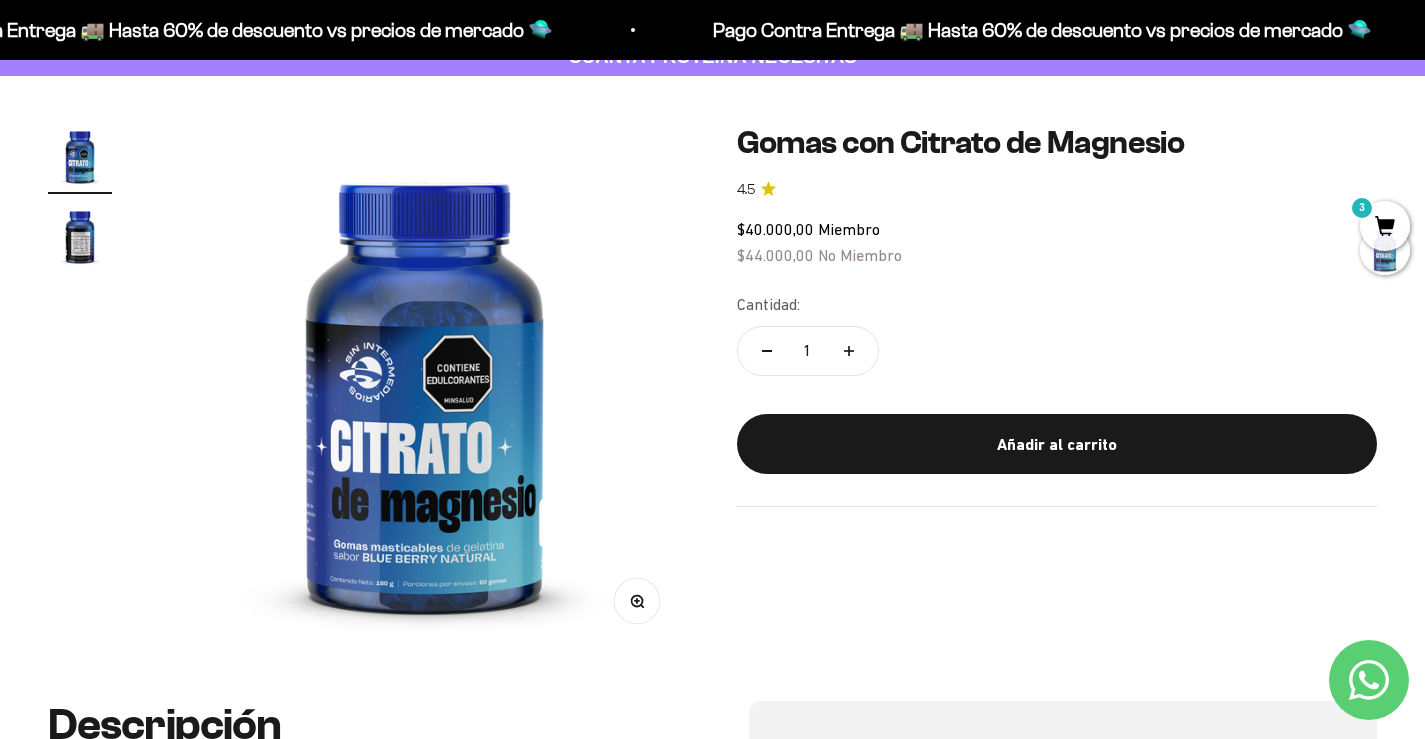 click on "$40.000,00" 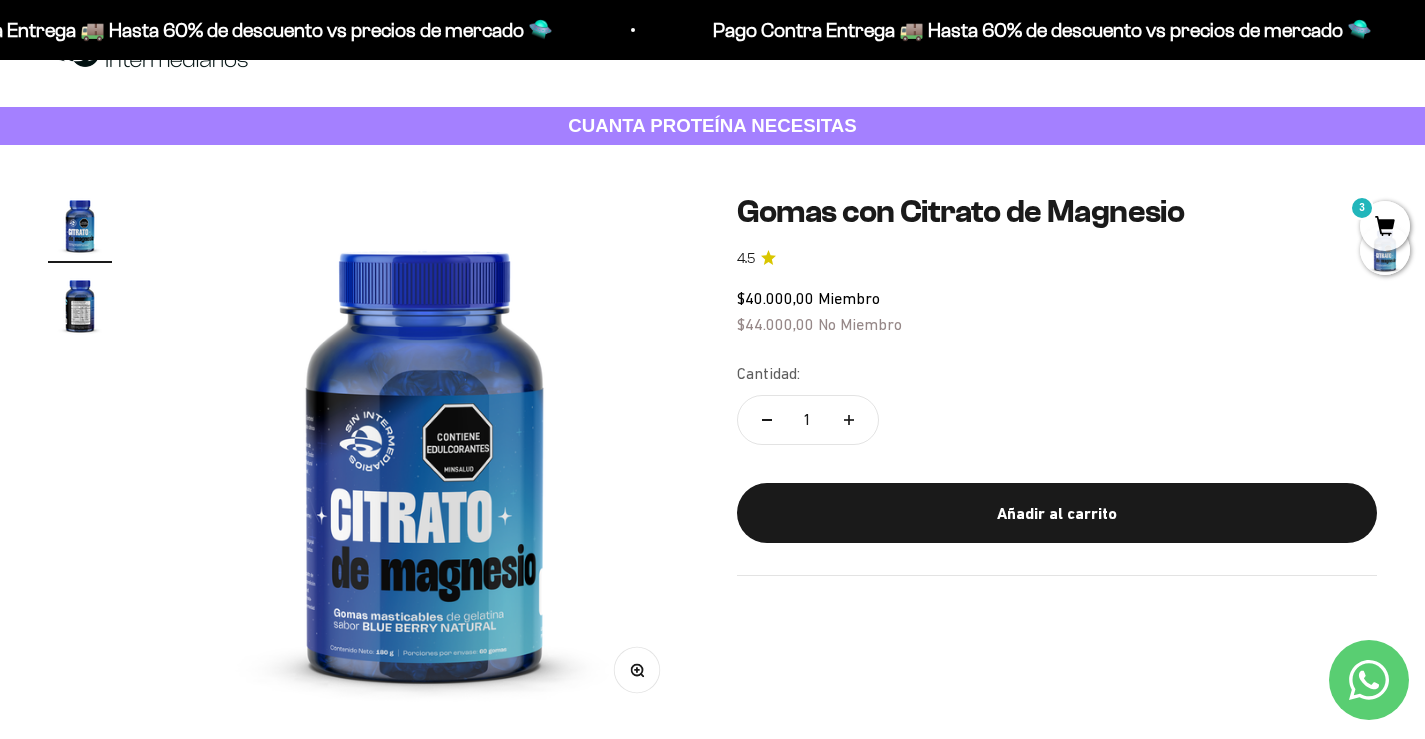 scroll, scrollTop: 0, scrollLeft: 0, axis: both 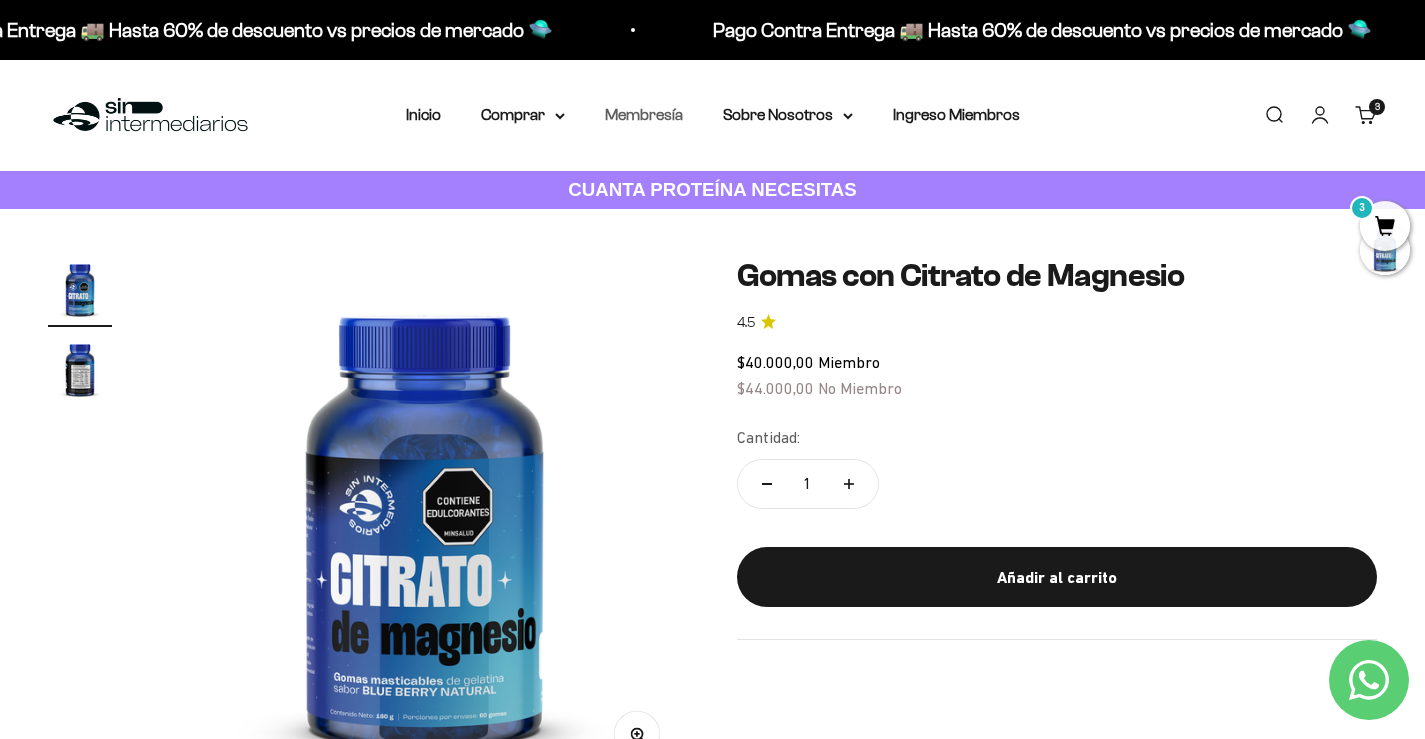 click on "Membresía" at bounding box center [644, 114] 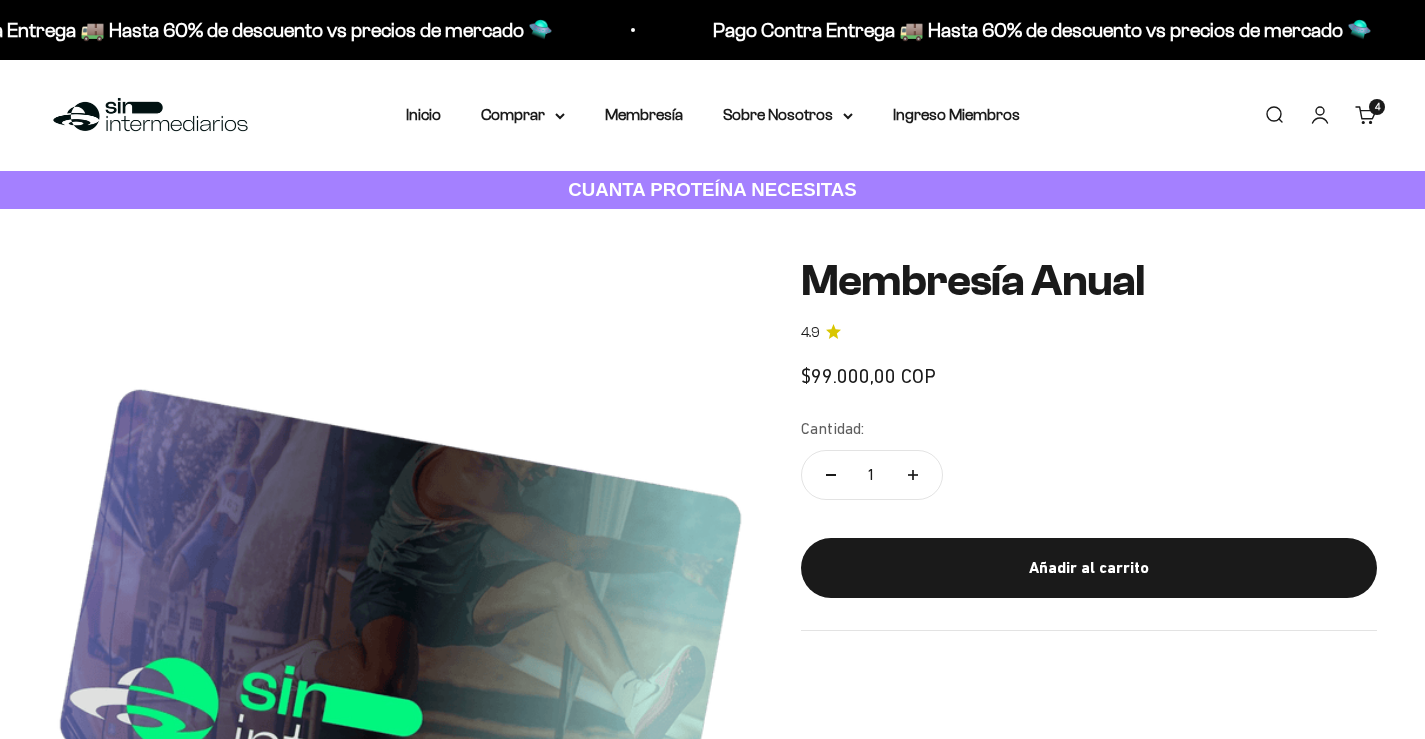 scroll, scrollTop: 0, scrollLeft: 0, axis: both 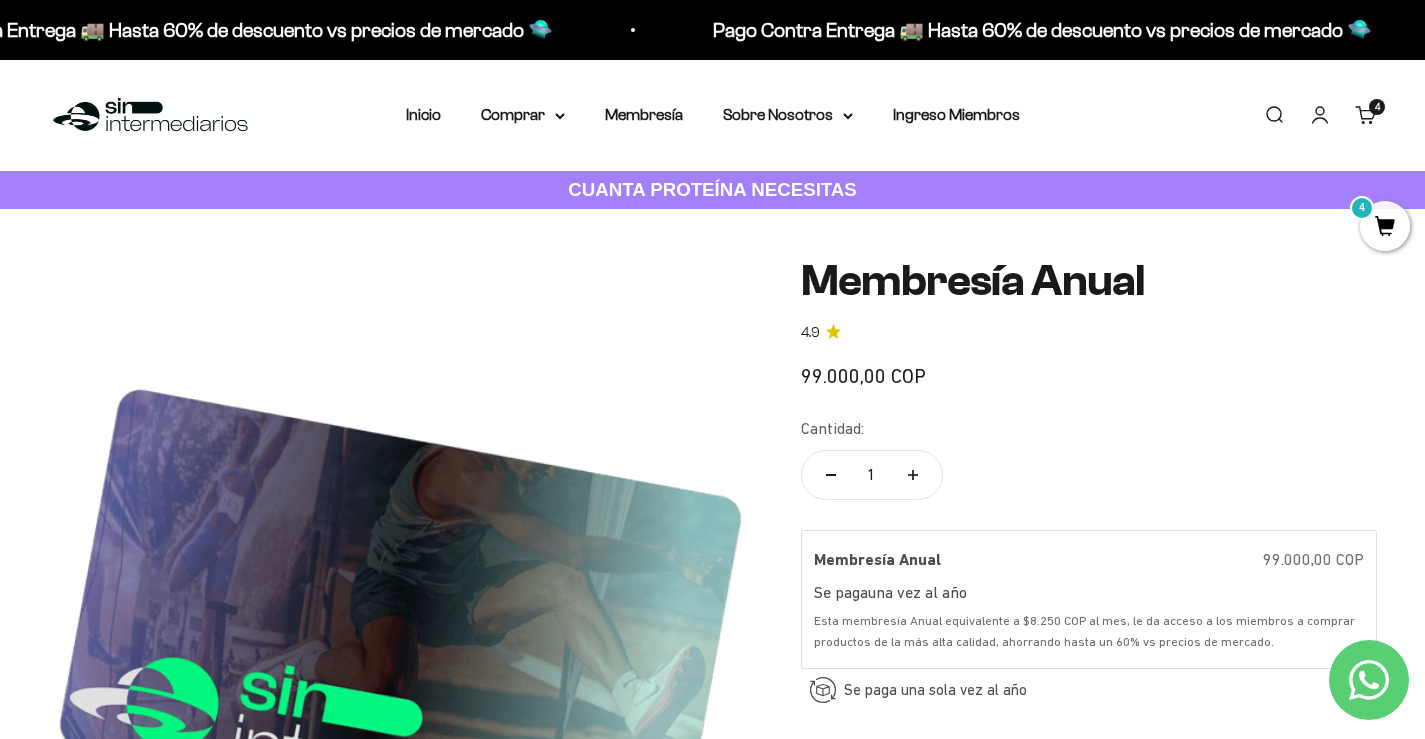 click on "Inicio" at bounding box center (423, 115) 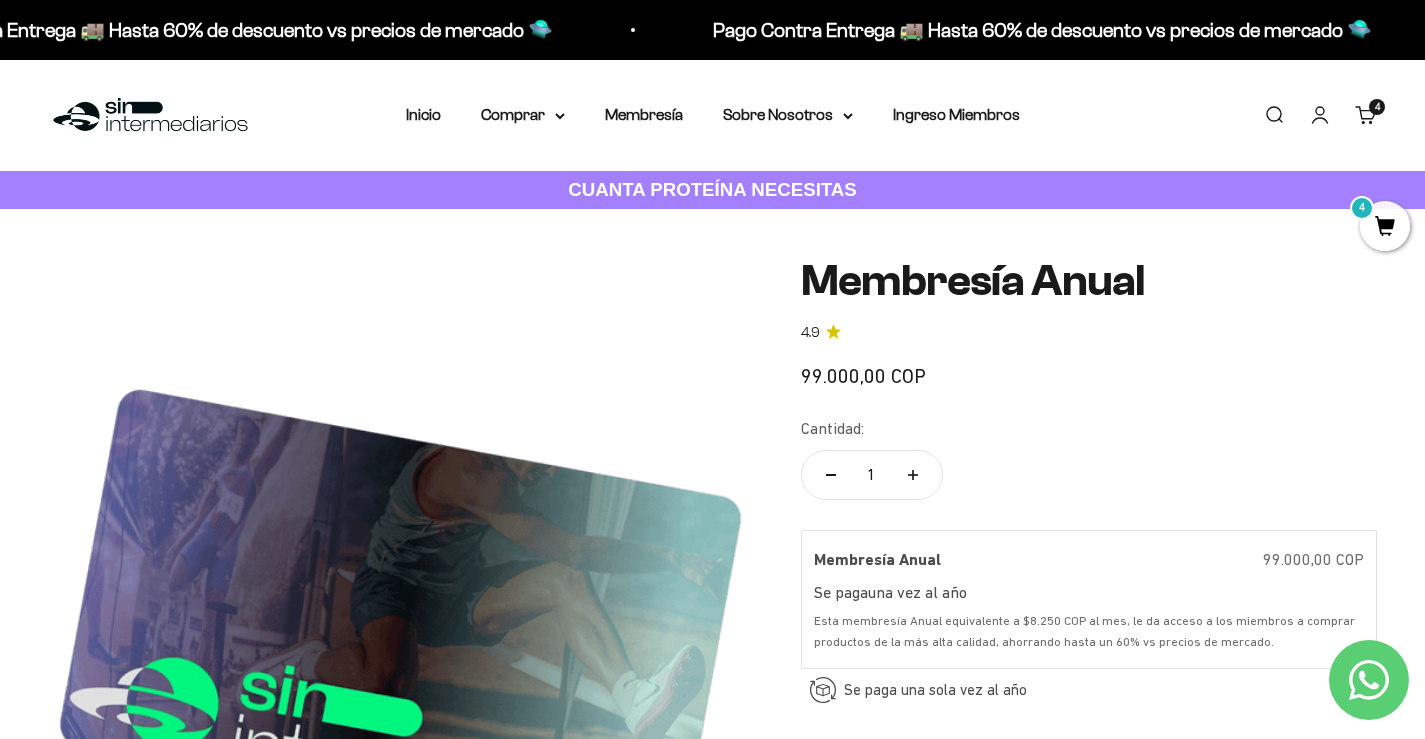 click on "Menú
Buscar
Inicio
Comprar
Proteínas
Ver Todos
Whey
Iso Vegan Pancakes Pre-Entreno 4" at bounding box center [712, 115] 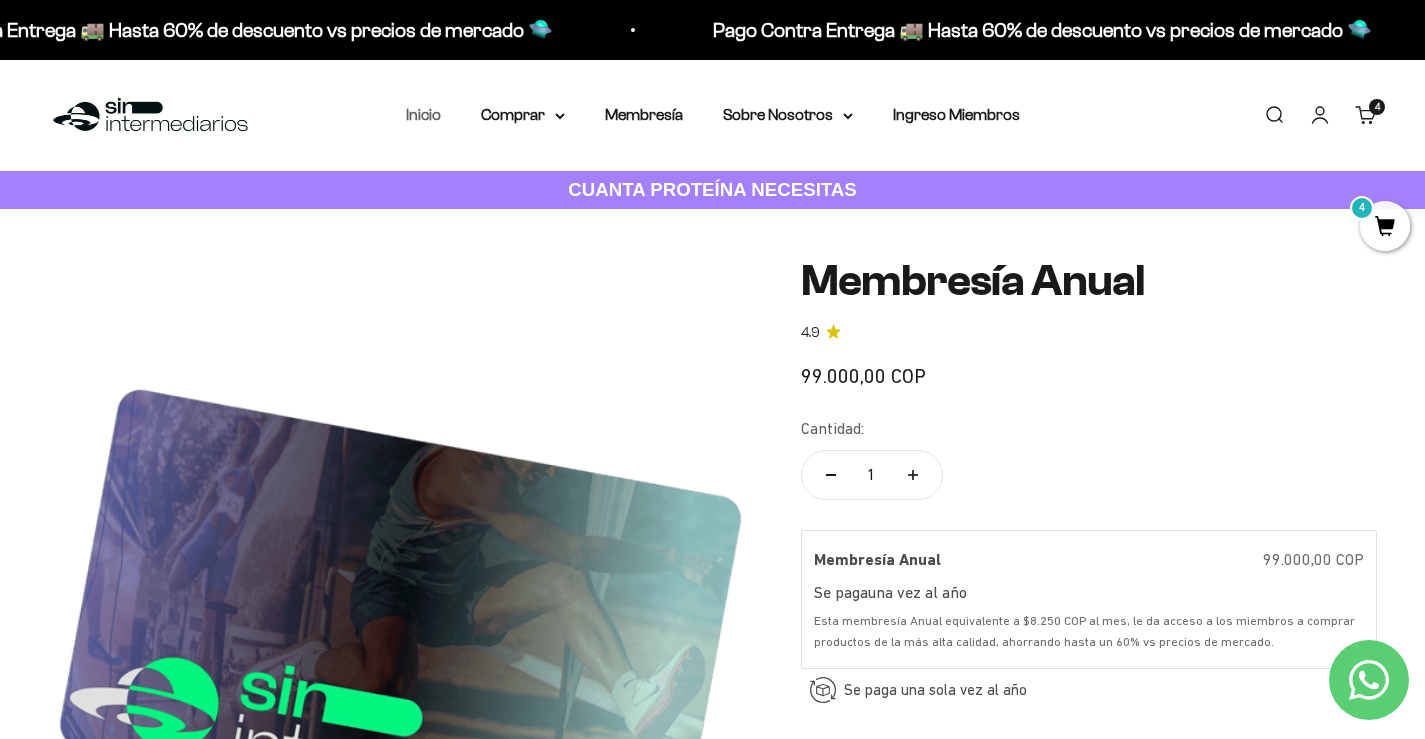 click on "Inicio" at bounding box center (423, 114) 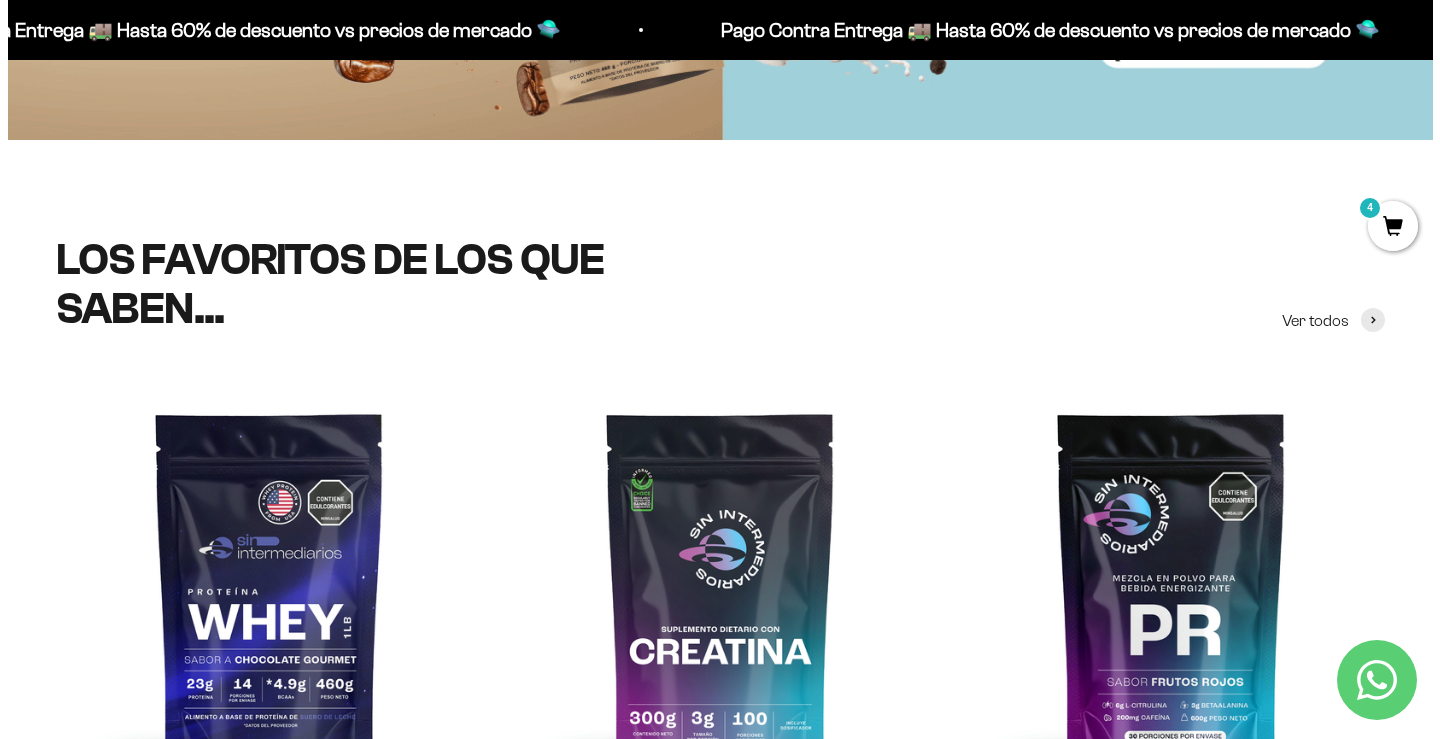 scroll, scrollTop: 0, scrollLeft: 0, axis: both 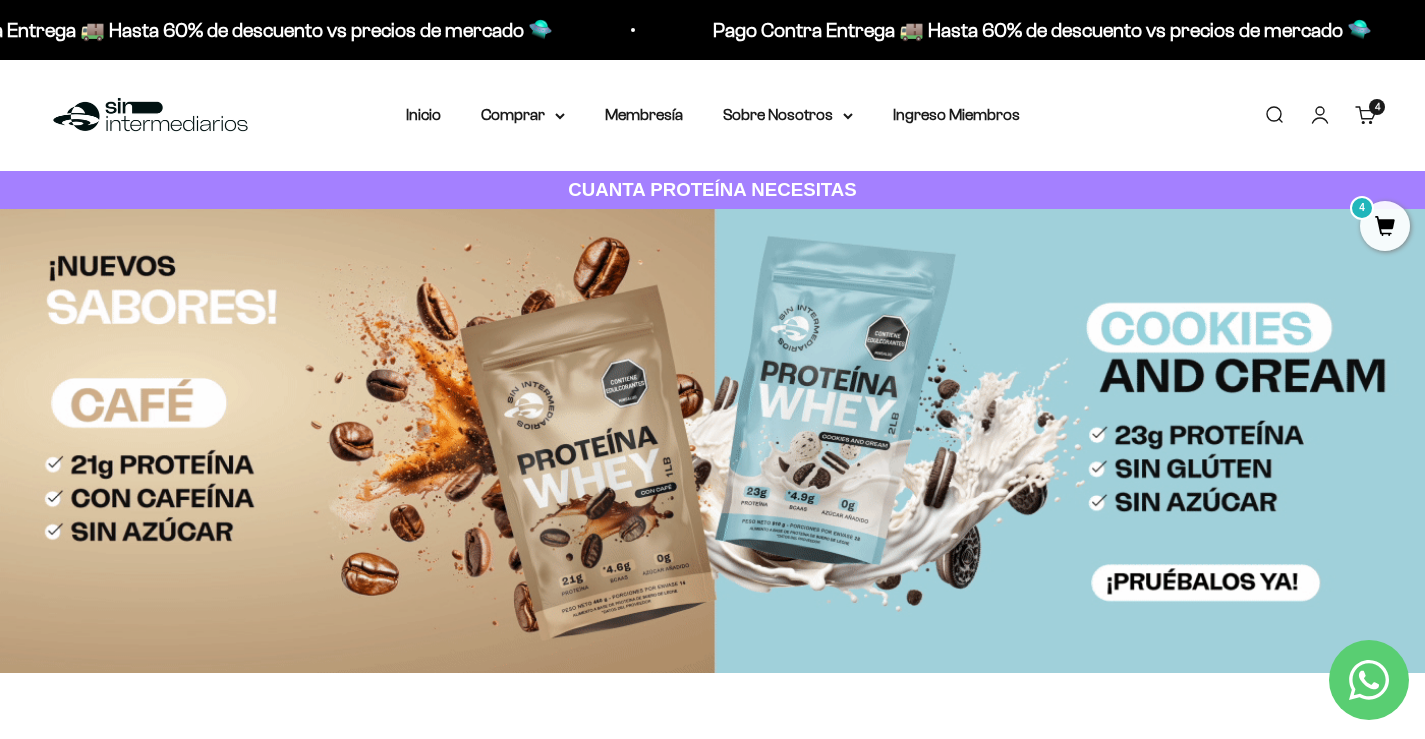 click on "4" at bounding box center (1385, 226) 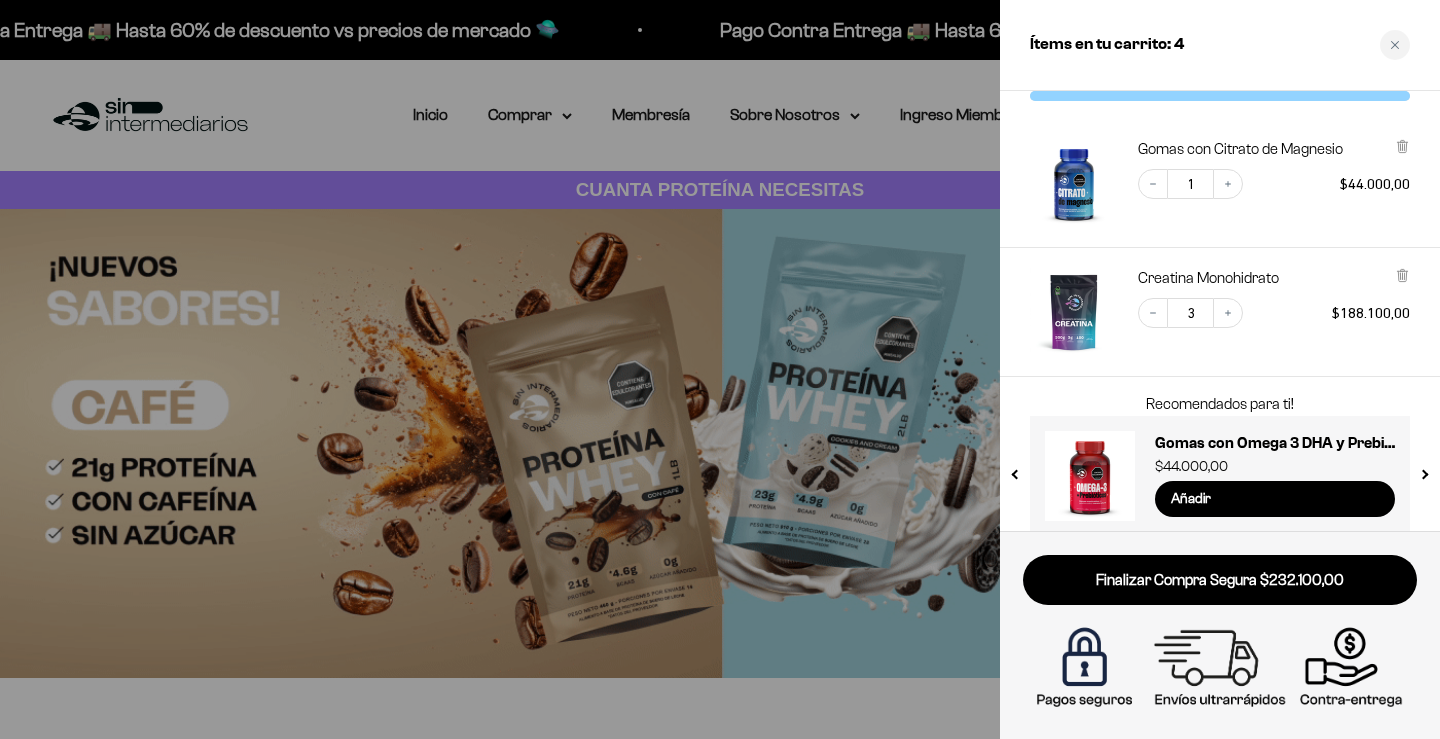 scroll, scrollTop: 64, scrollLeft: 0, axis: vertical 